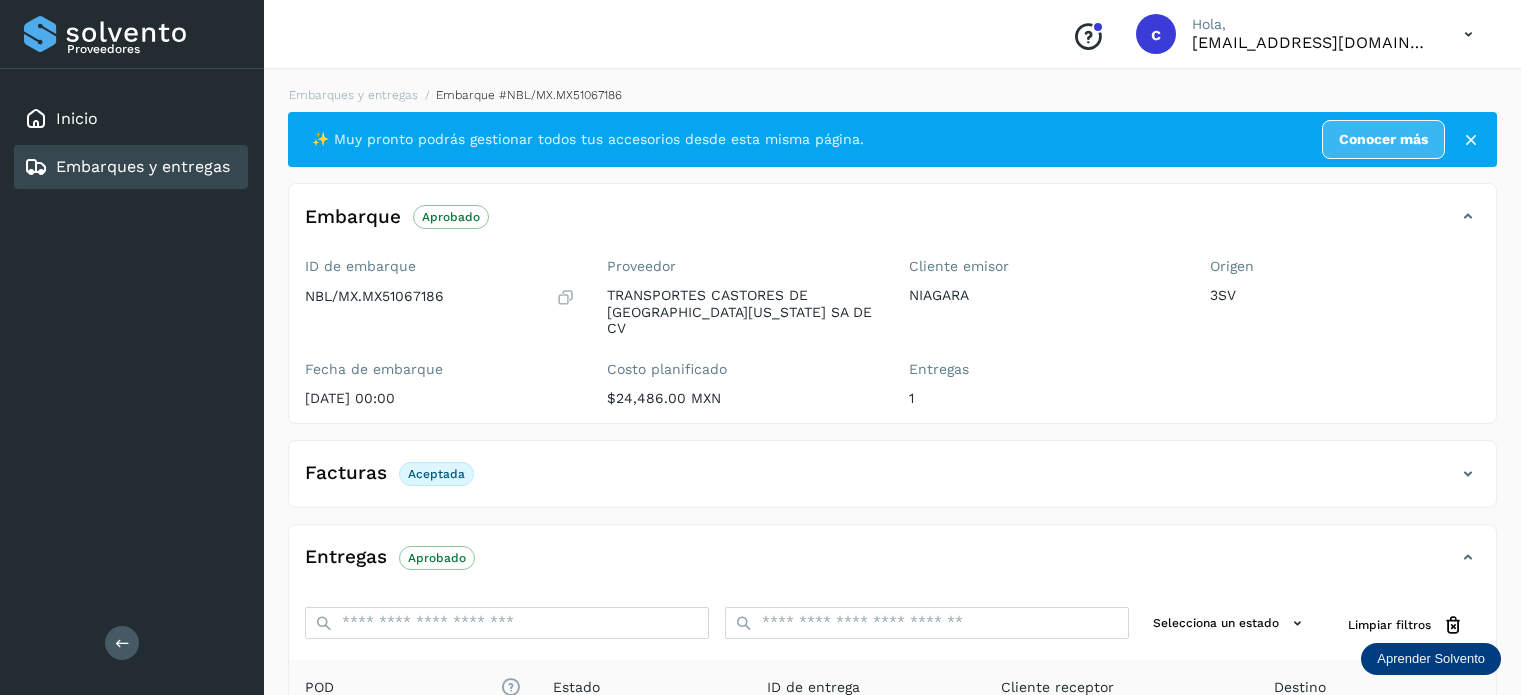 scroll, scrollTop: 264, scrollLeft: 0, axis: vertical 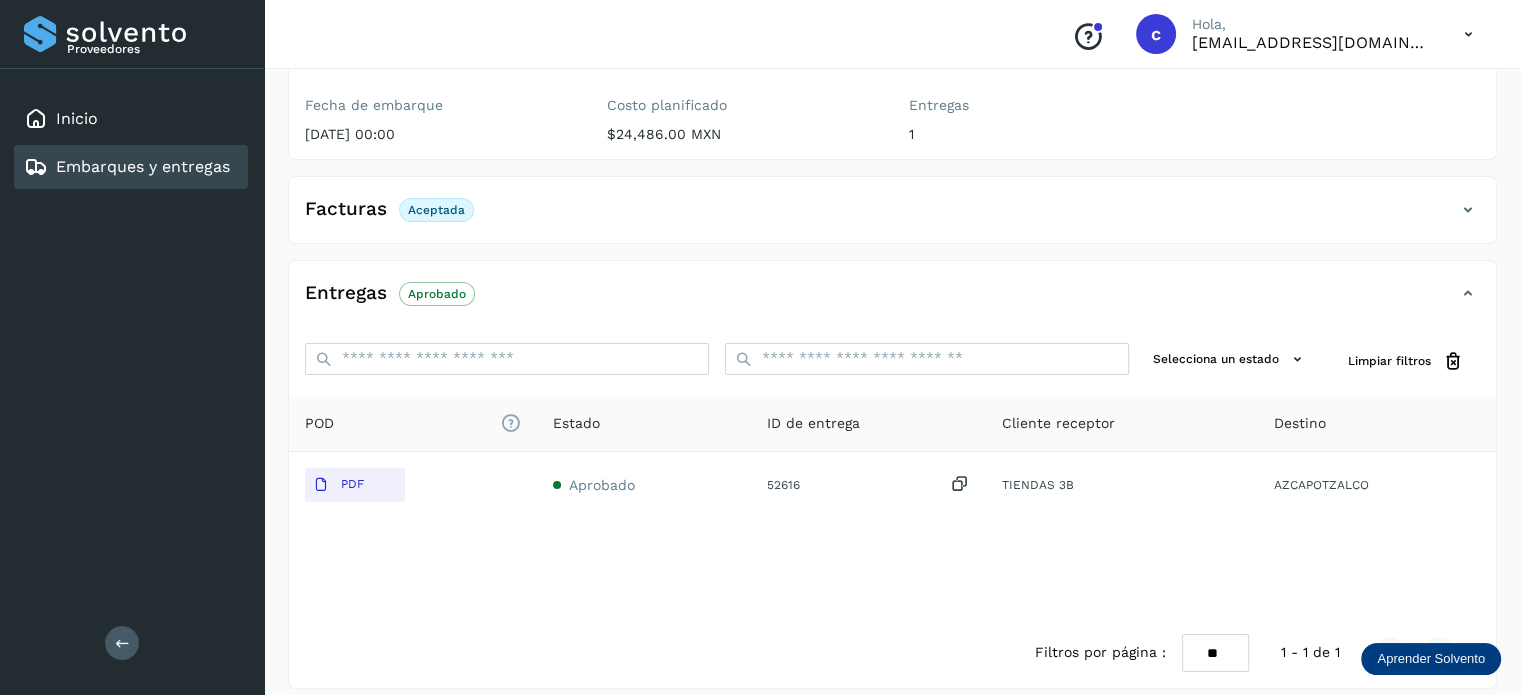 click on "Embarques y entregas" at bounding box center [143, 166] 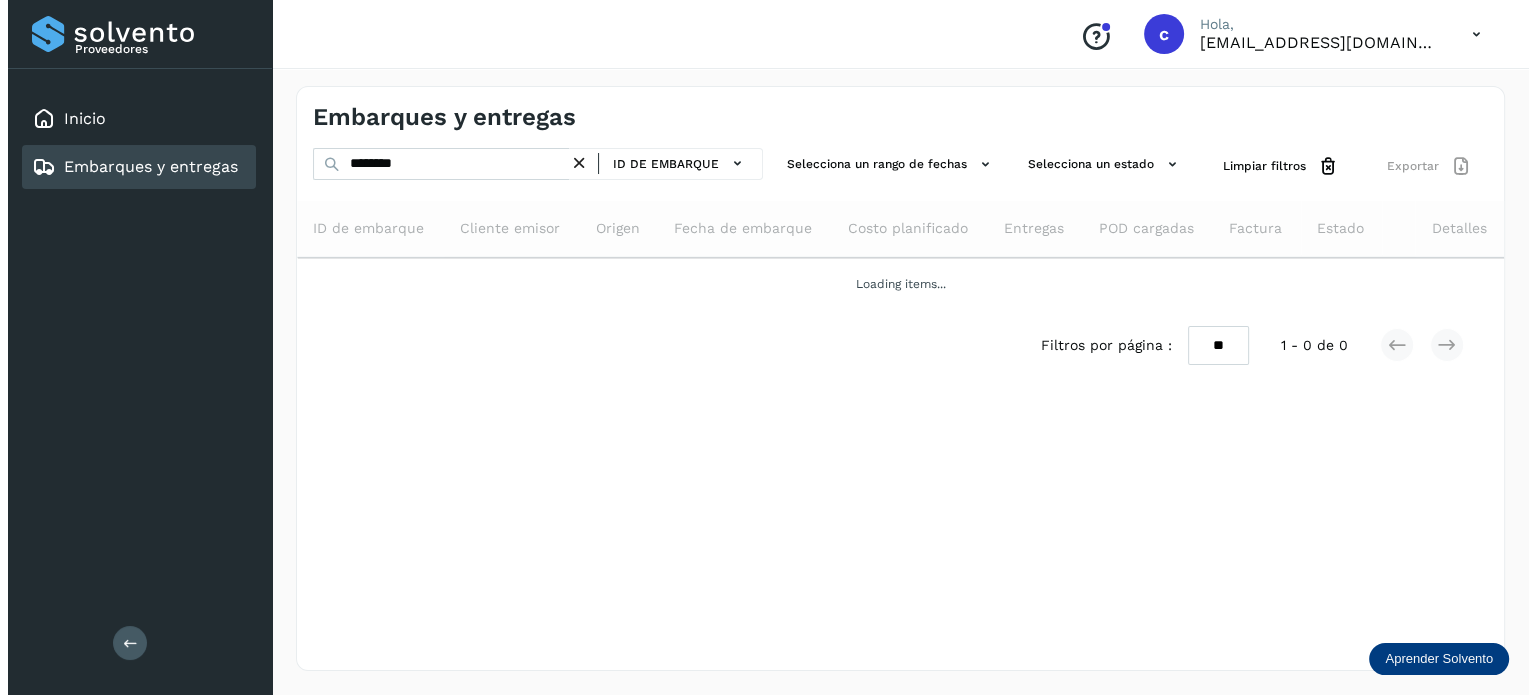 scroll, scrollTop: 0, scrollLeft: 0, axis: both 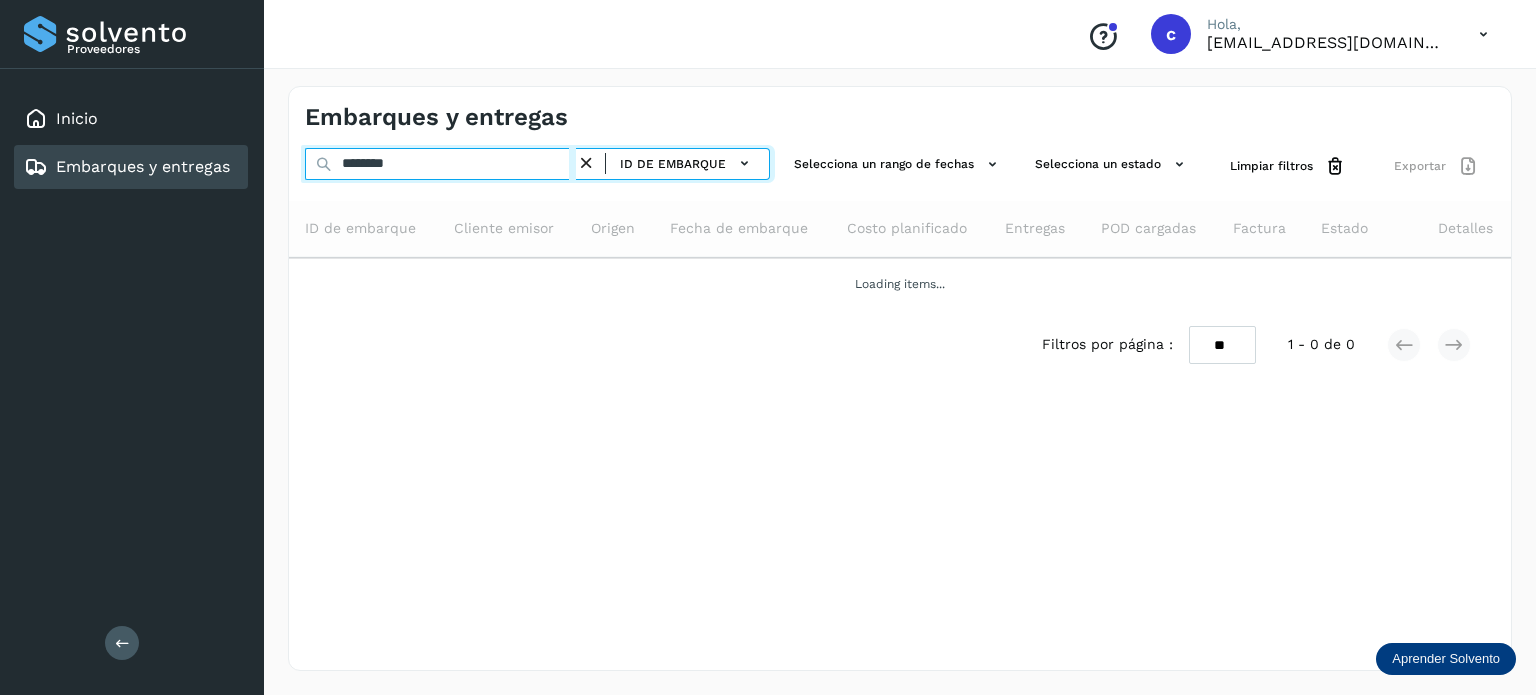 drag, startPoint x: 335, startPoint y: 165, endPoint x: 231, endPoint y: 159, distance: 104.172935 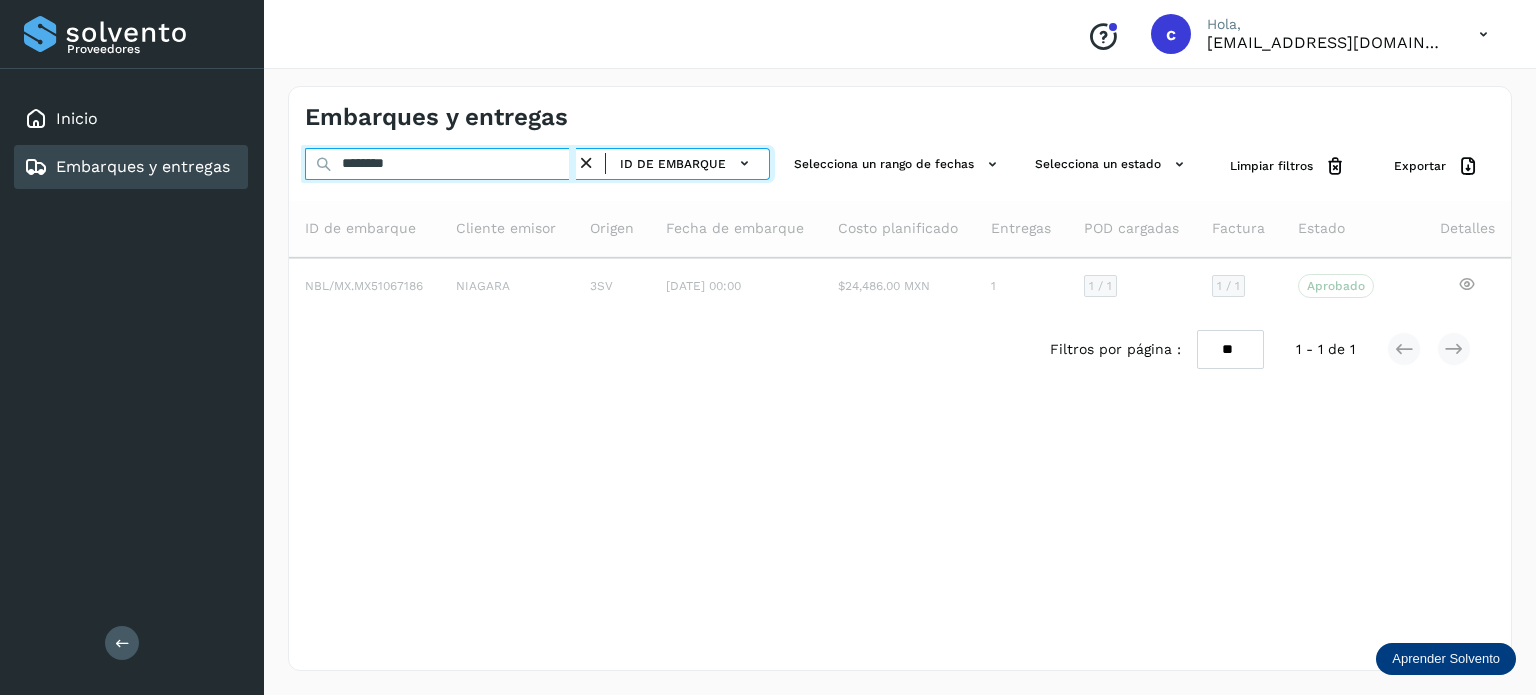 type on "********" 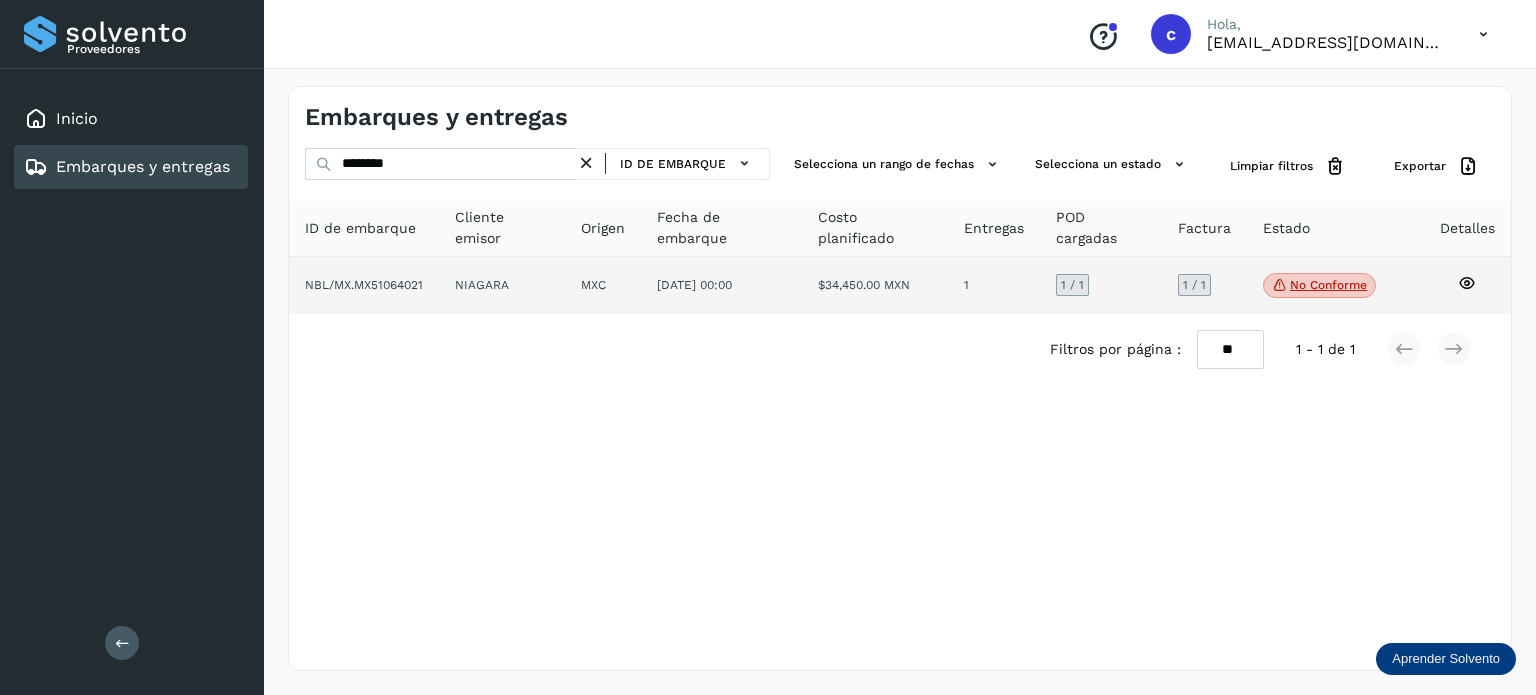 click on "No conforme" 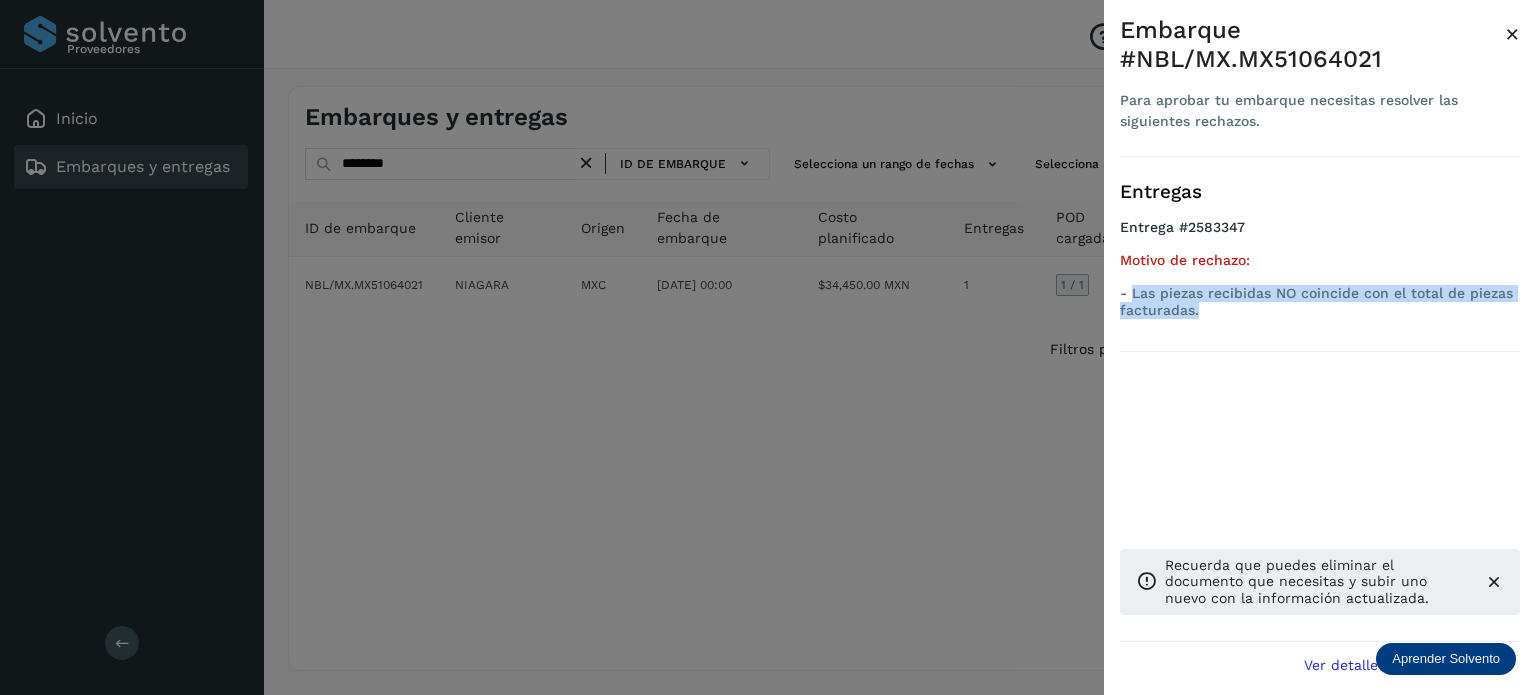 drag, startPoint x: 1181, startPoint y: 309, endPoint x: 1134, endPoint y: 291, distance: 50.32892 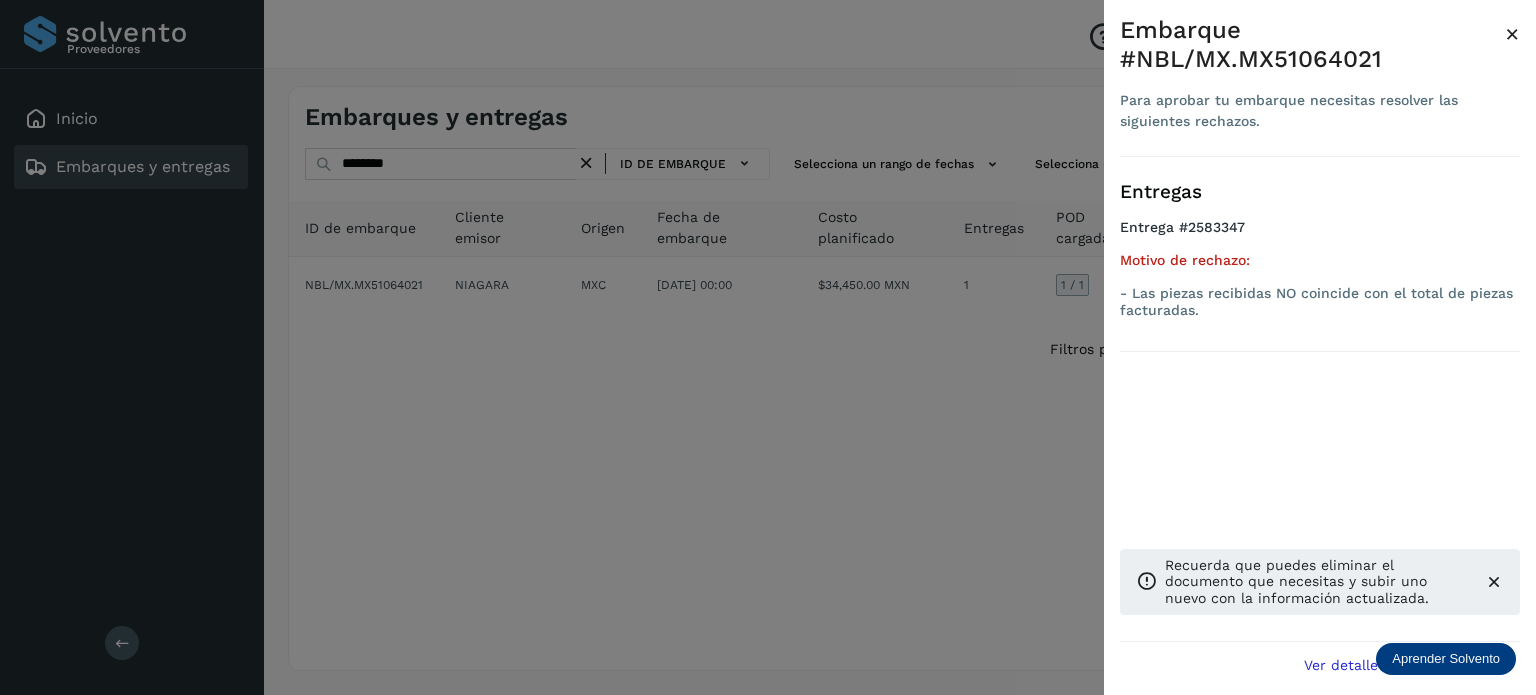 click at bounding box center (768, 347) 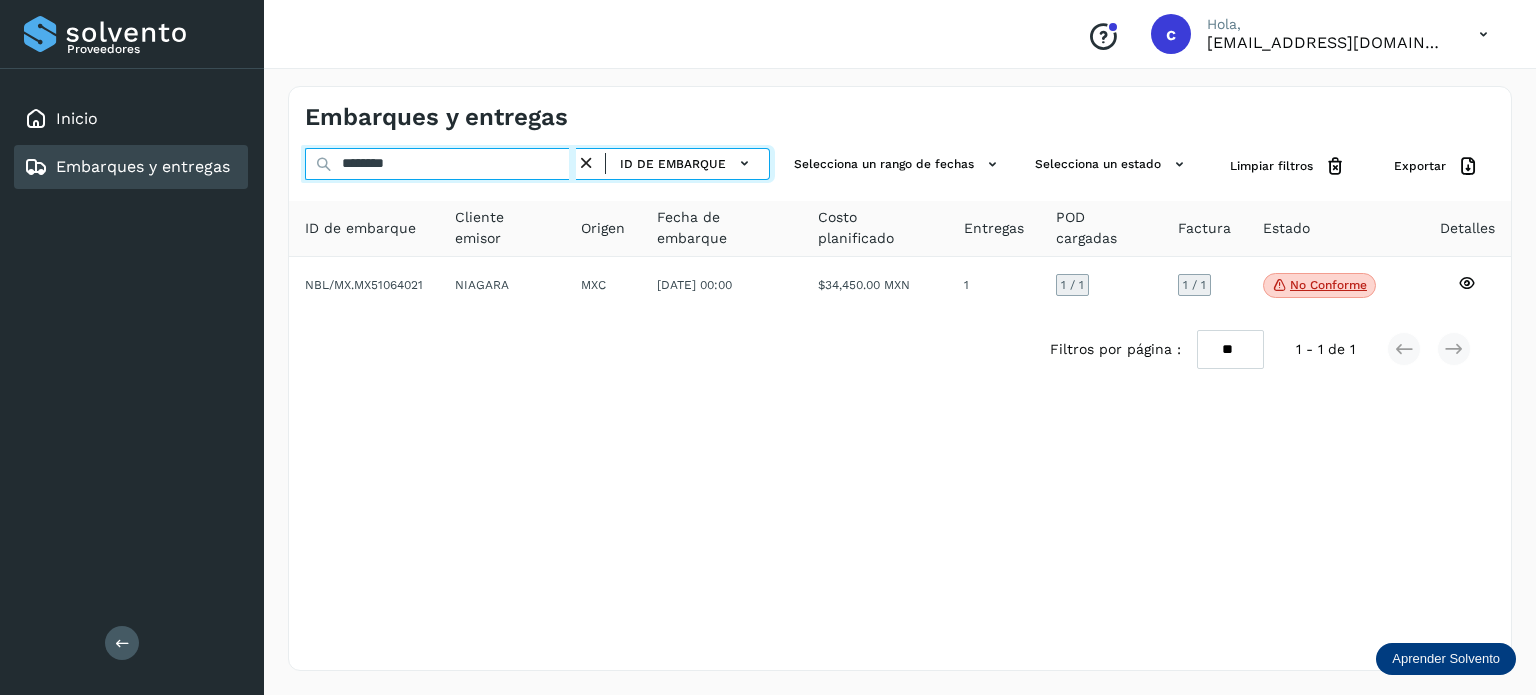 drag, startPoint x: 412, startPoint y: 167, endPoint x: 133, endPoint y: 159, distance: 279.1147 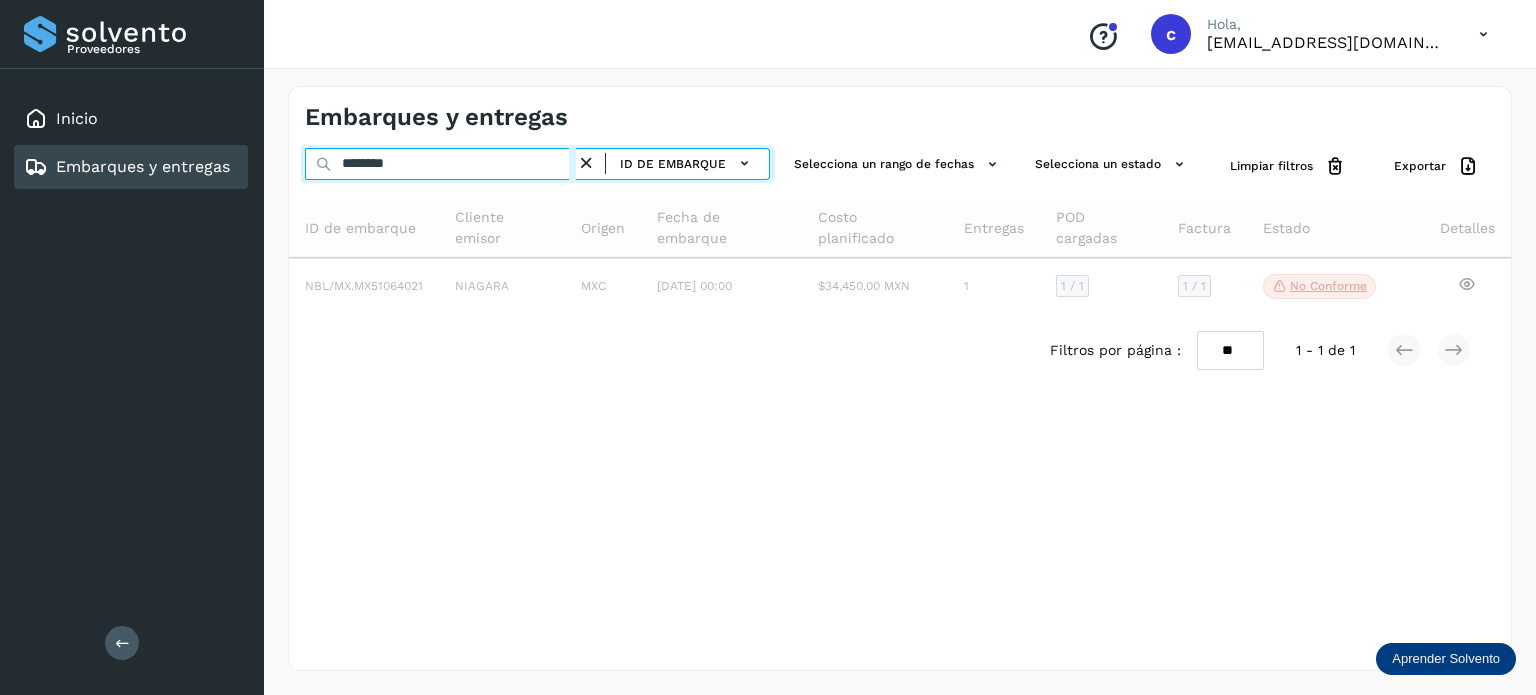 type on "********" 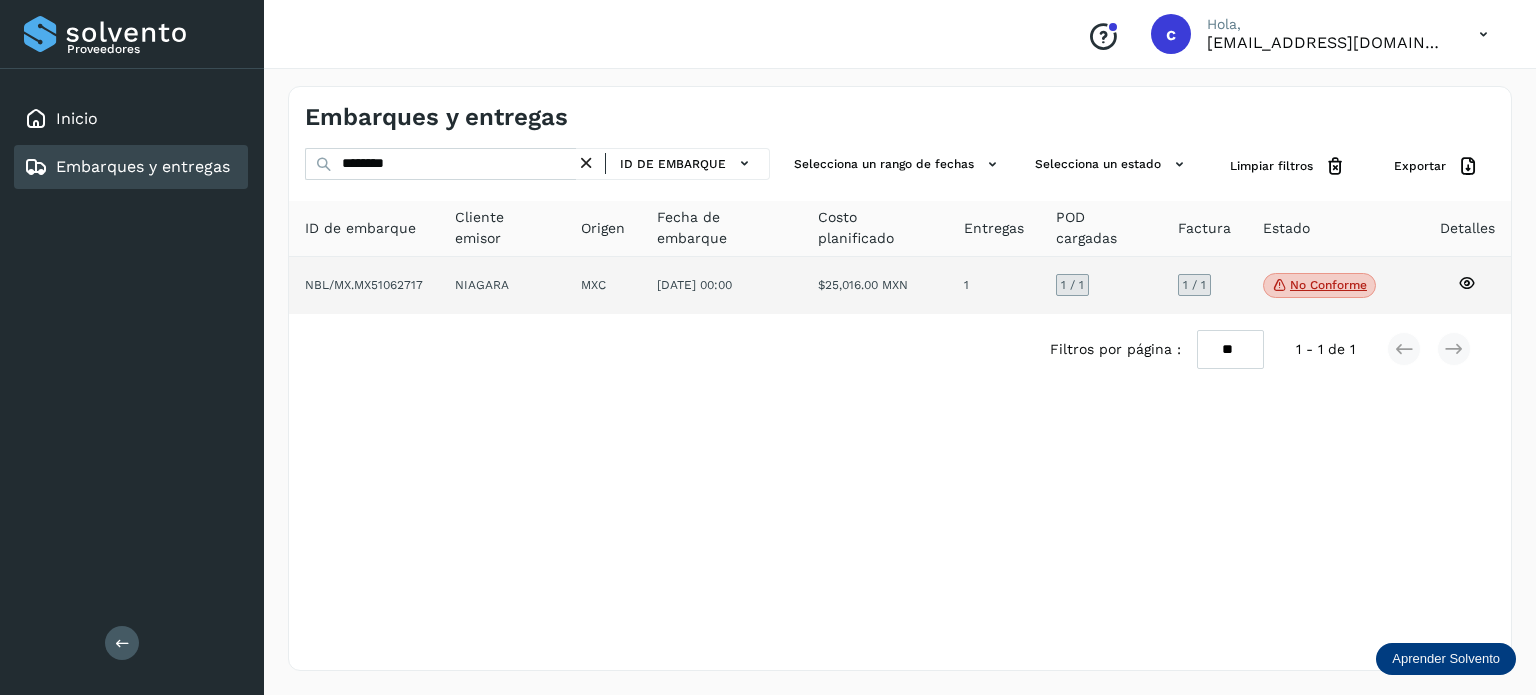 click on "No conforme" at bounding box center [1319, 286] 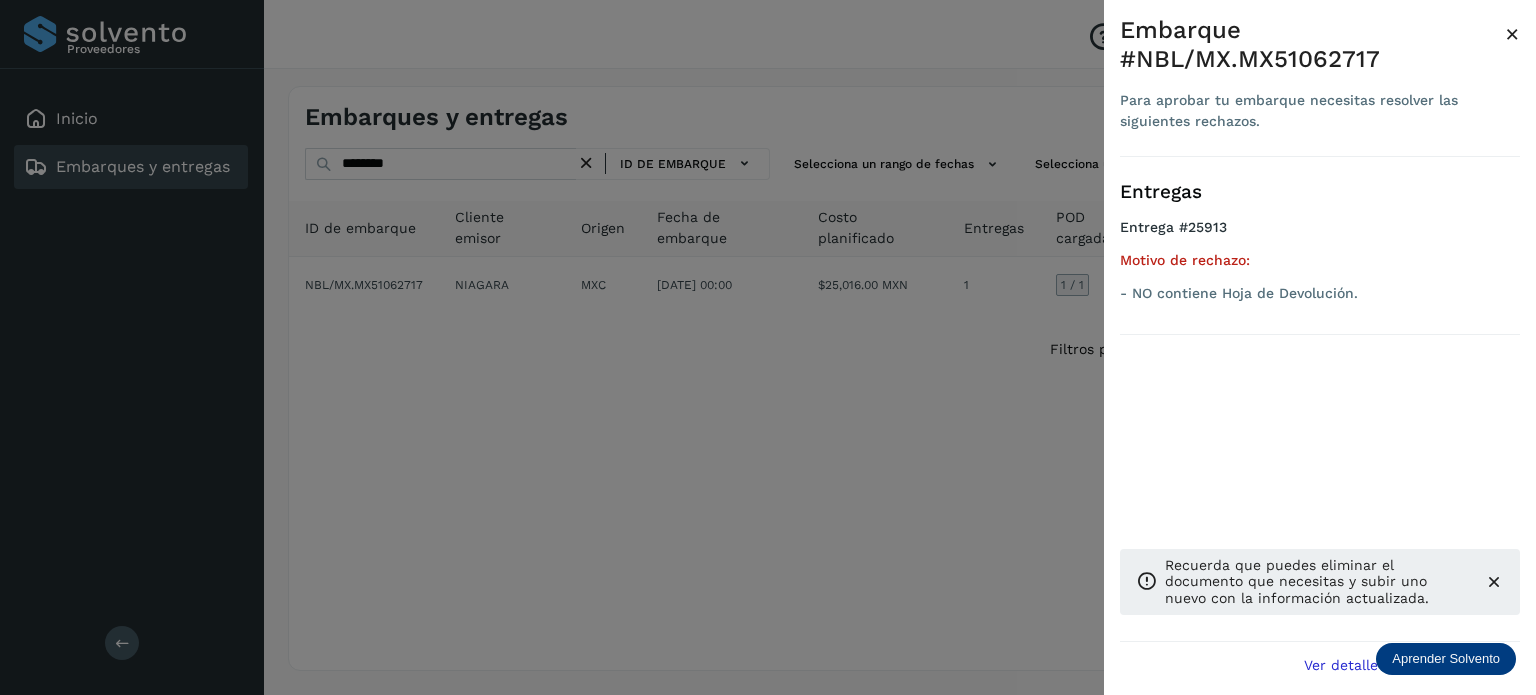 drag, startPoint x: 433, startPoint y: 336, endPoint x: 422, endPoint y: 237, distance: 99.60924 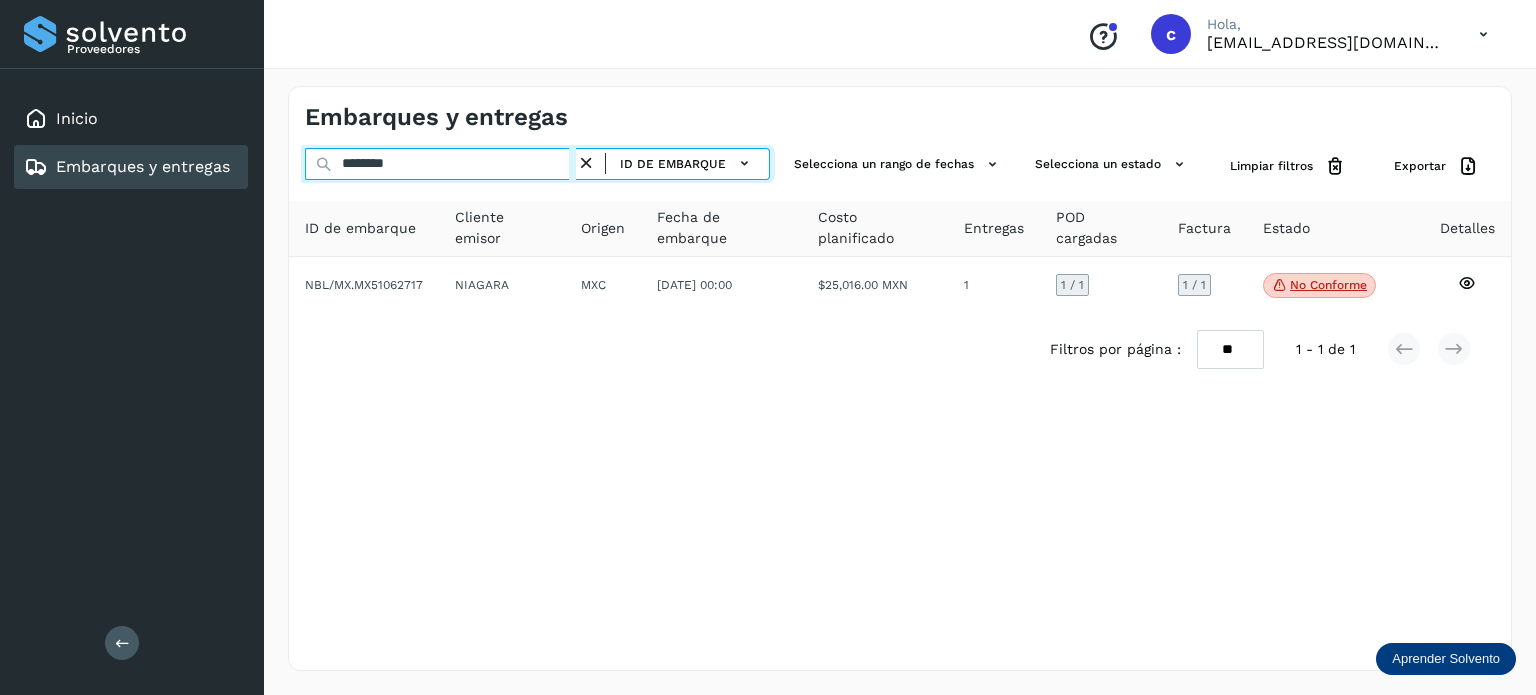 drag, startPoint x: 425, startPoint y: 164, endPoint x: 95, endPoint y: 179, distance: 330.34073 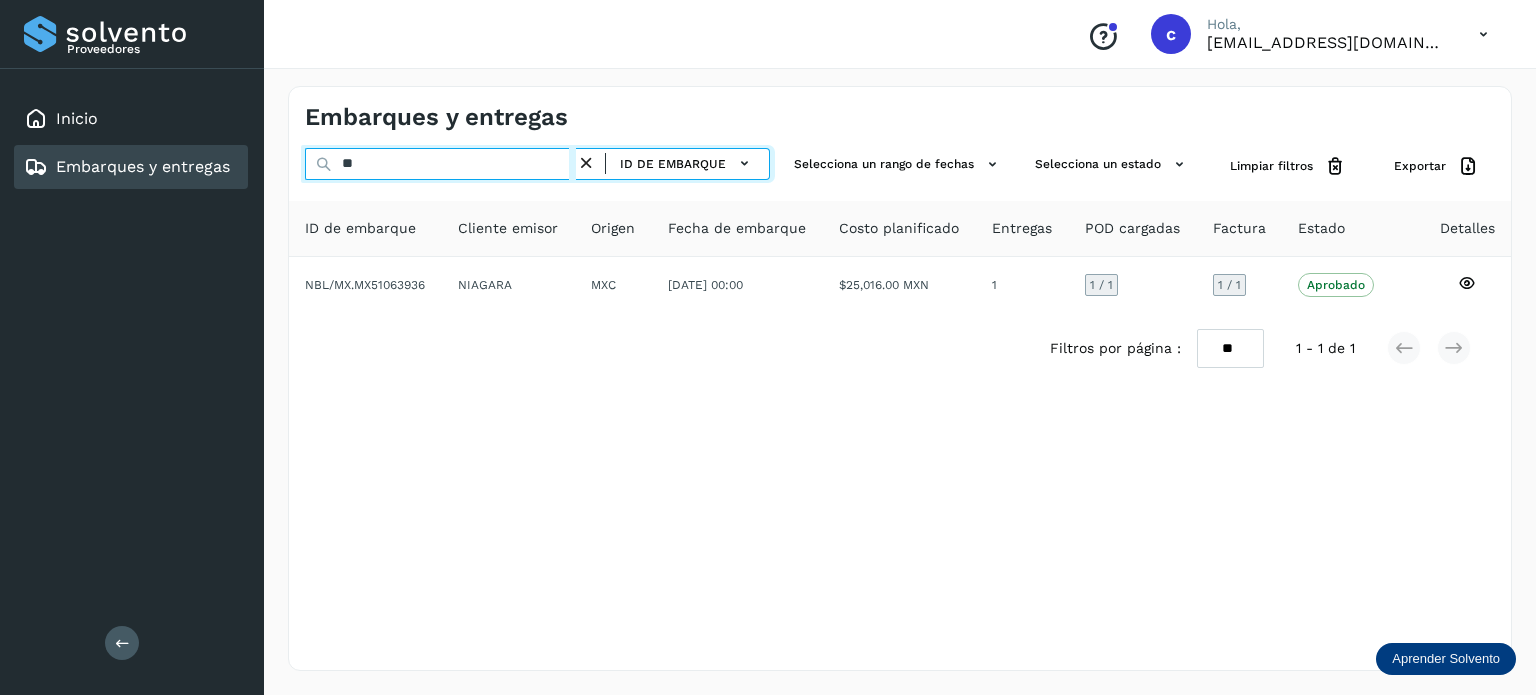 type on "*" 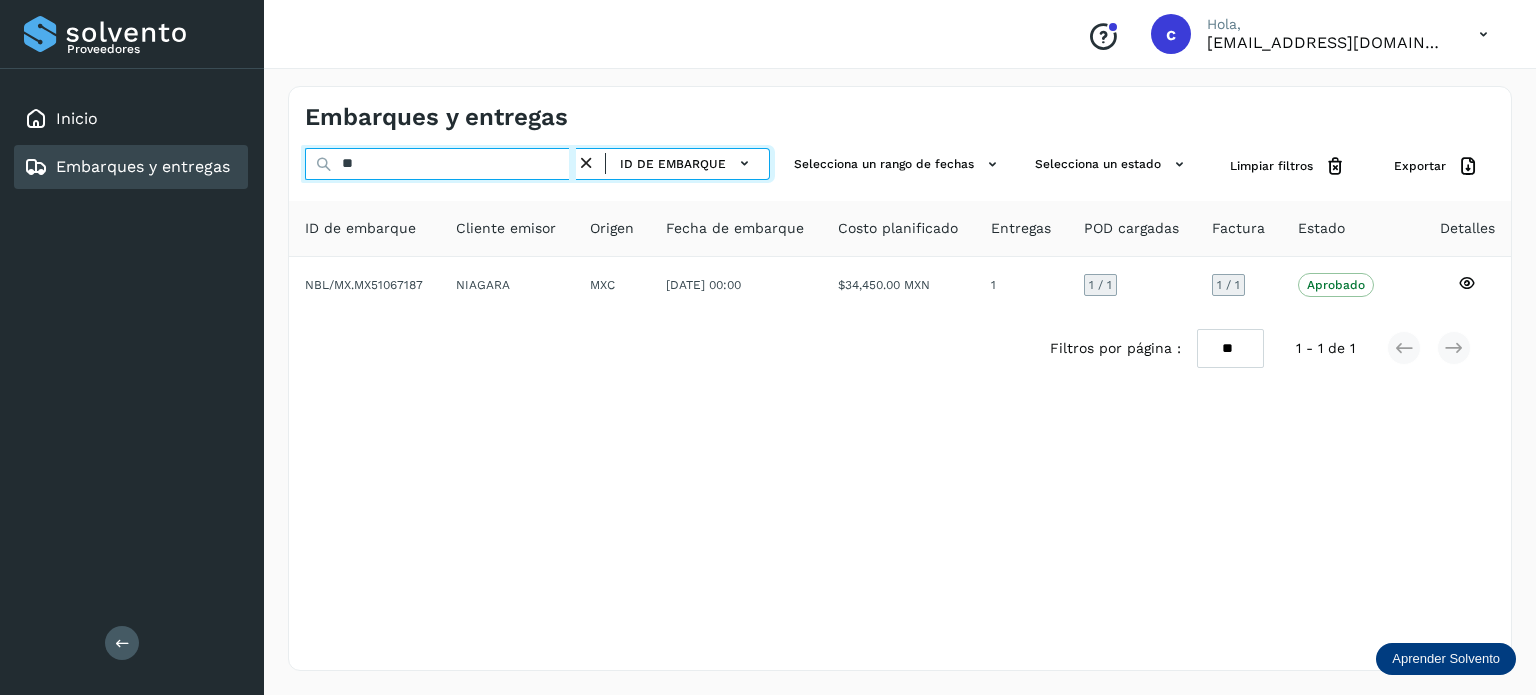 type on "*" 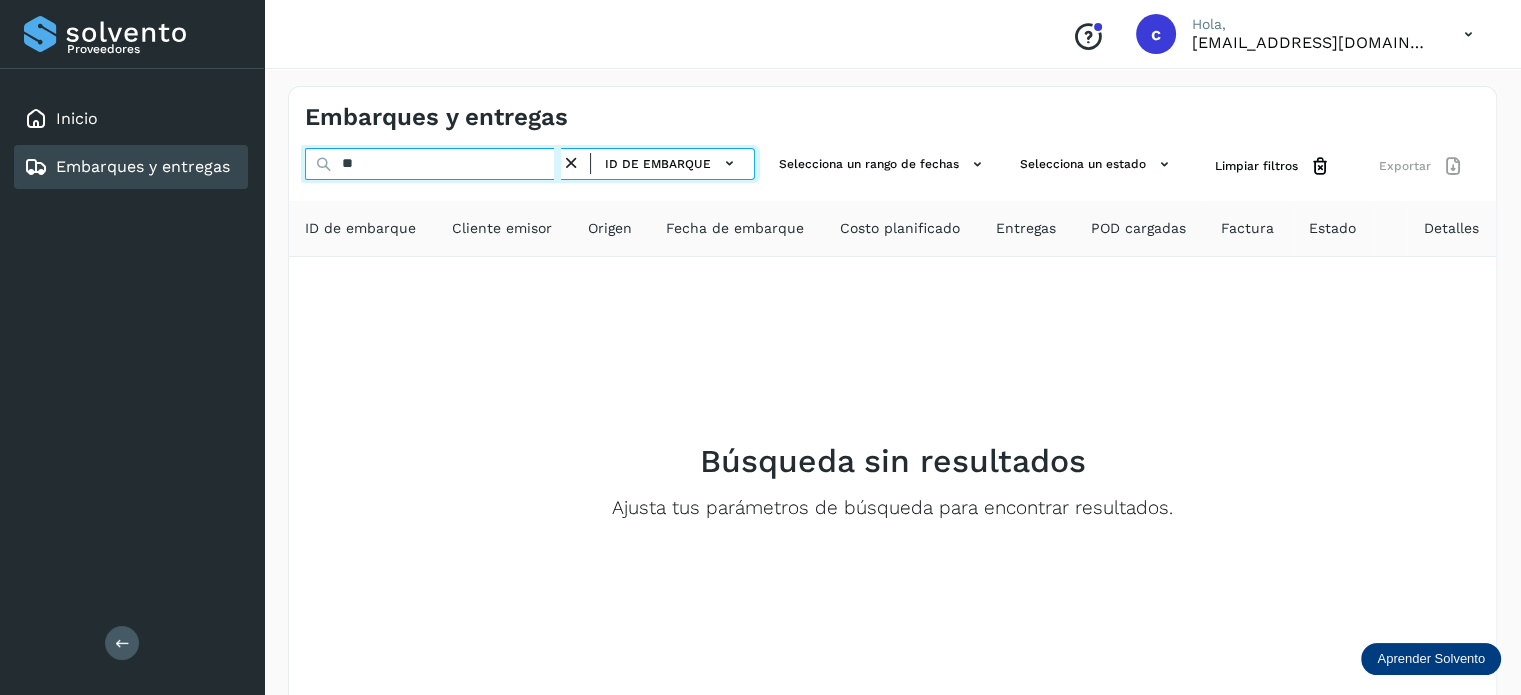 type on "*" 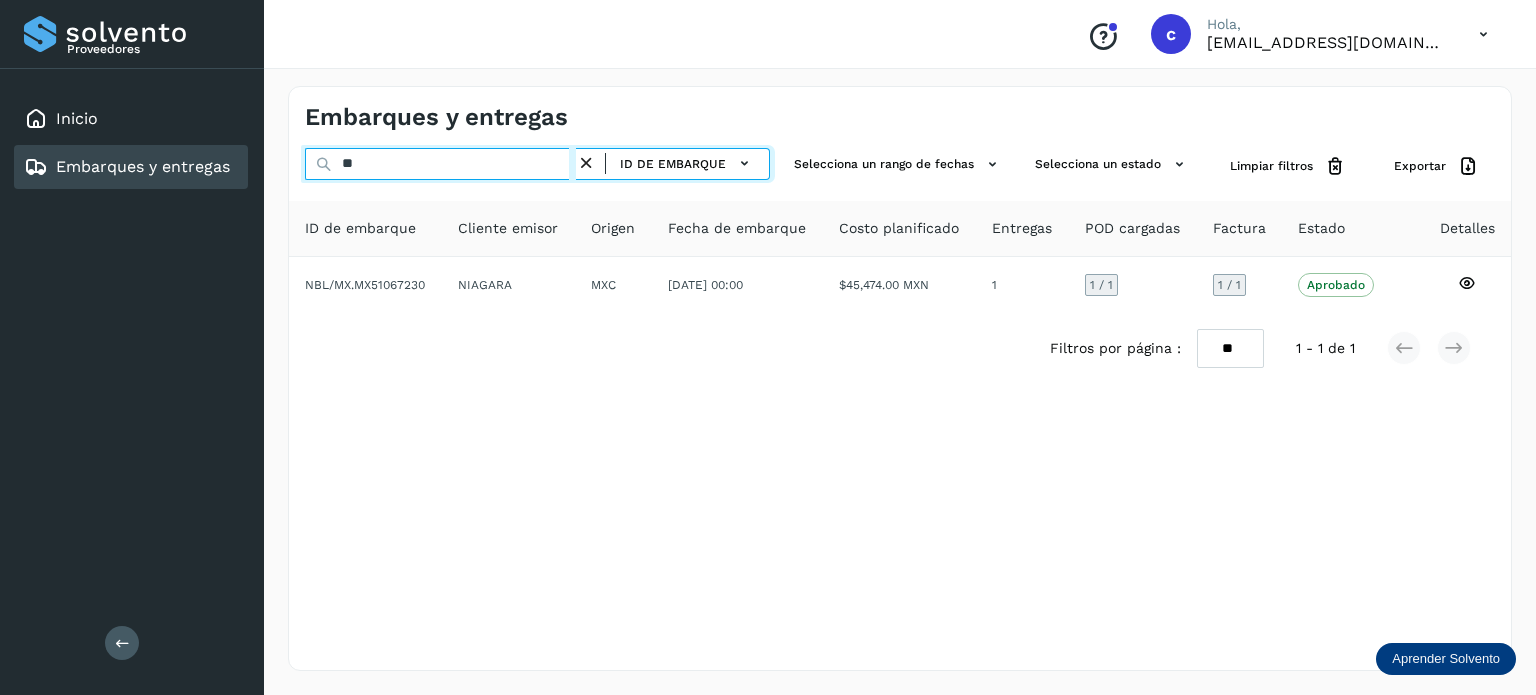 type on "*" 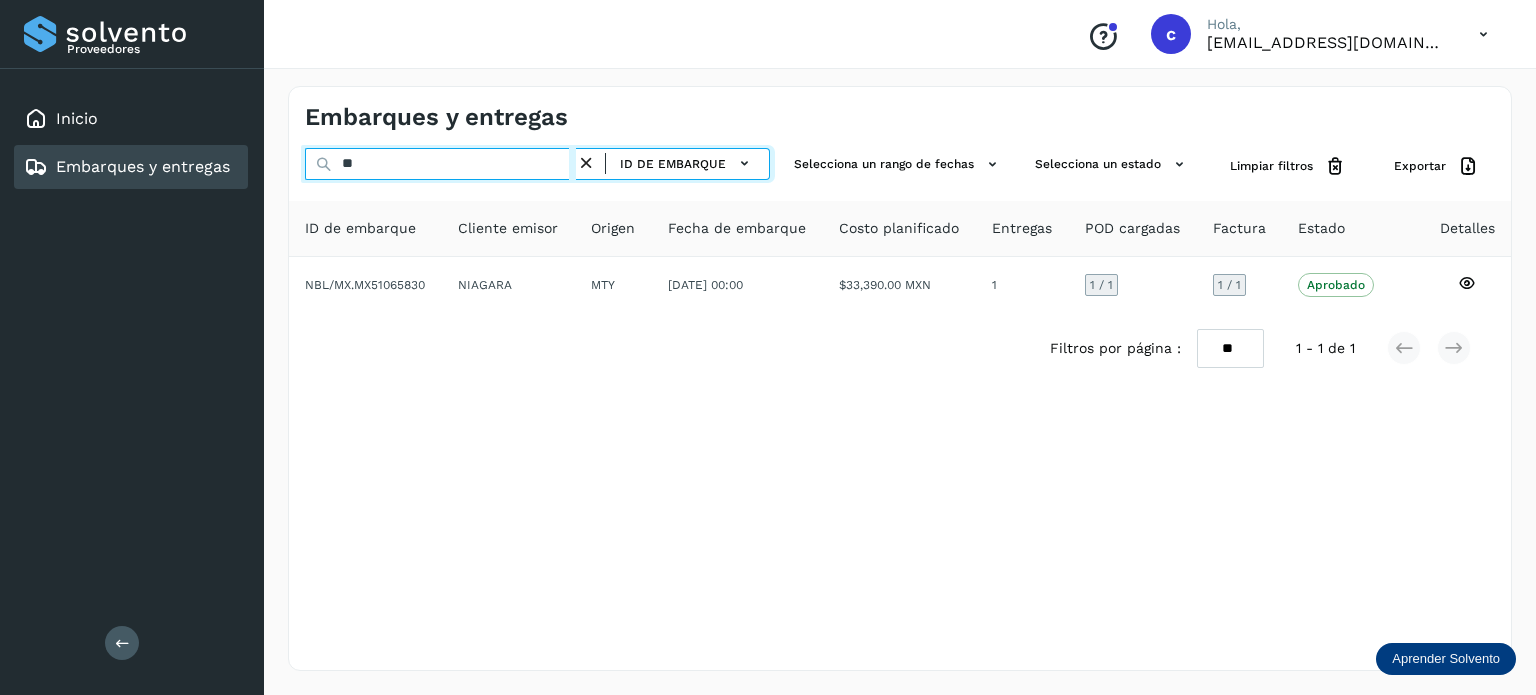type on "*" 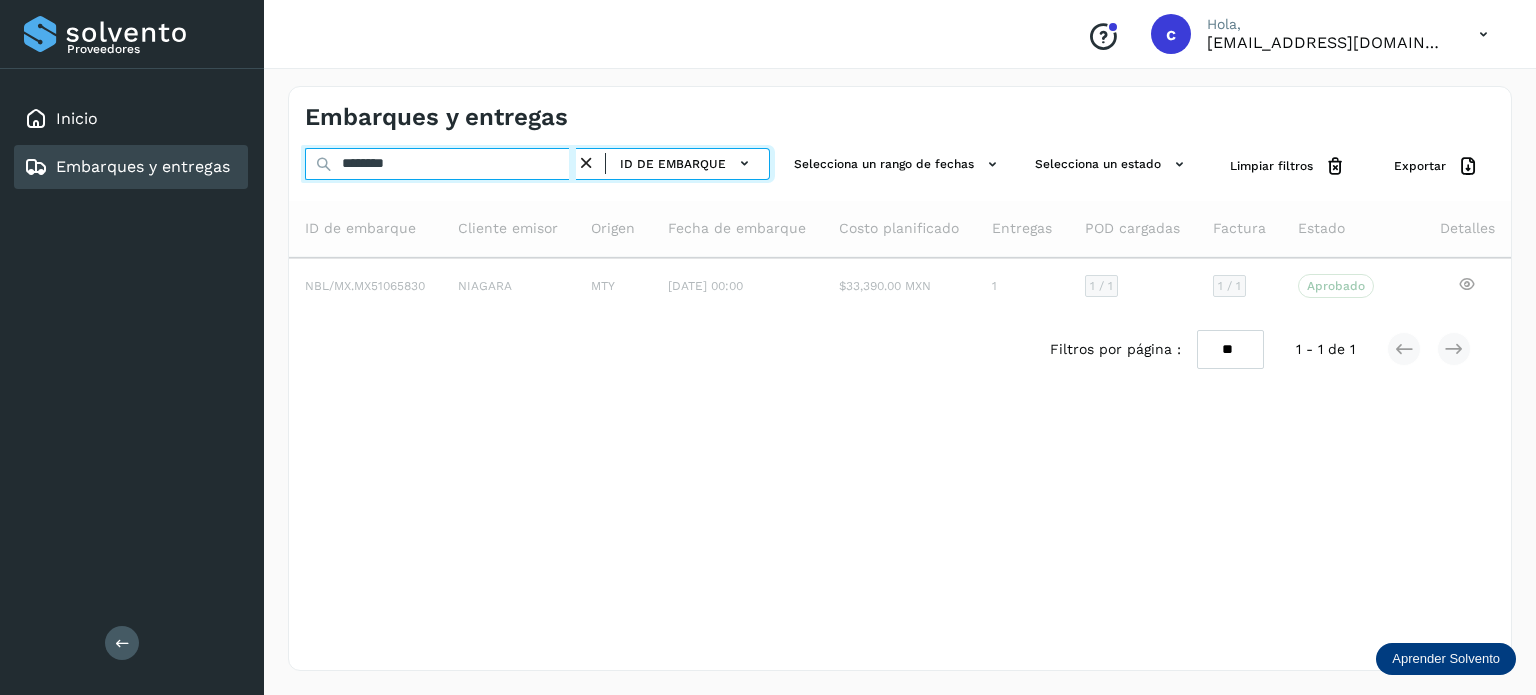 type on "********" 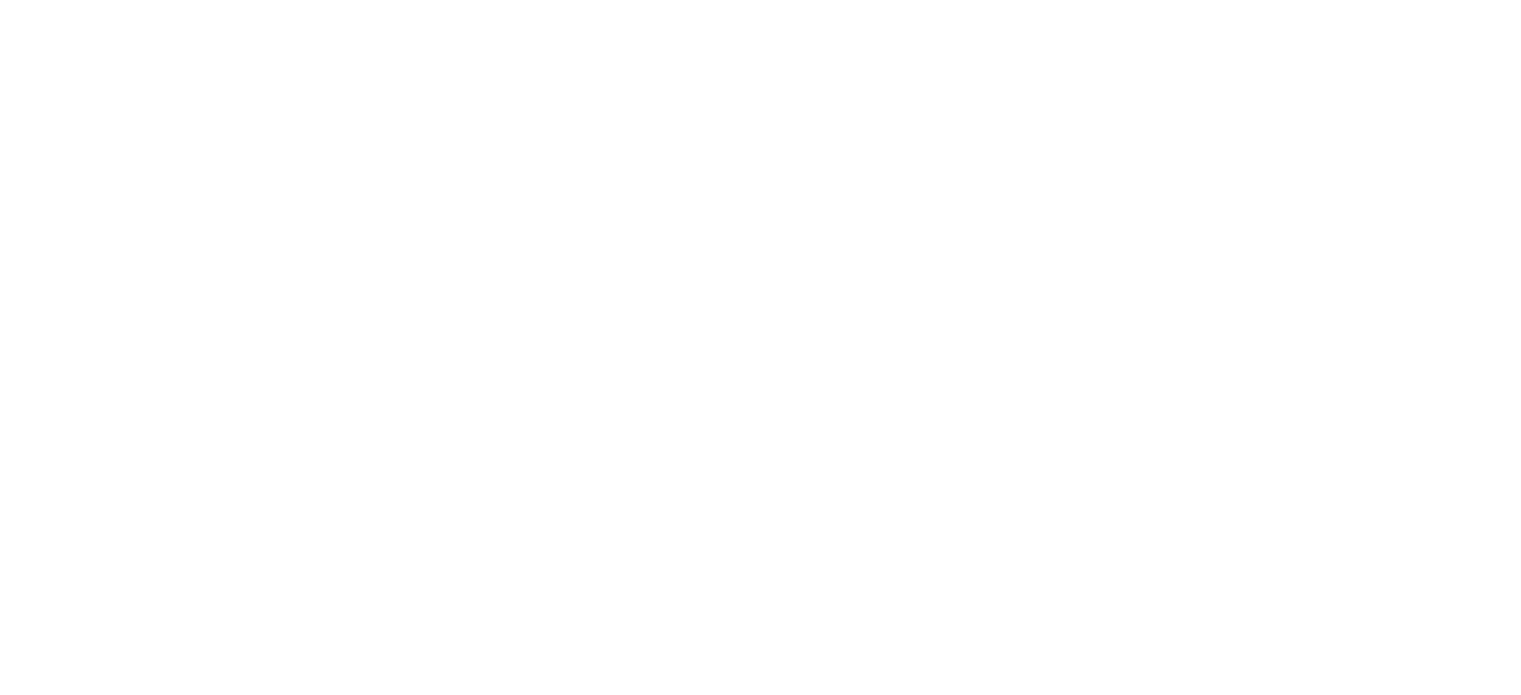 scroll, scrollTop: 0, scrollLeft: 0, axis: both 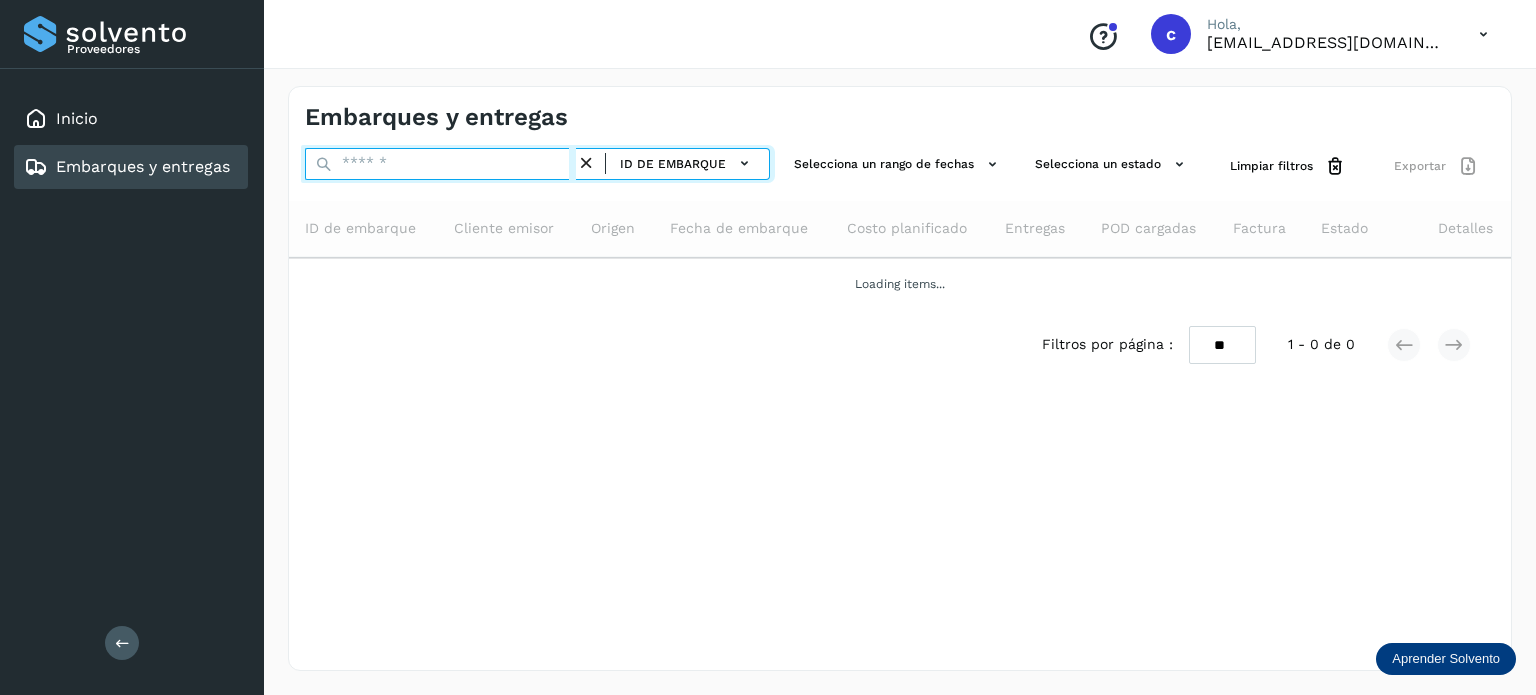 click at bounding box center [440, 164] 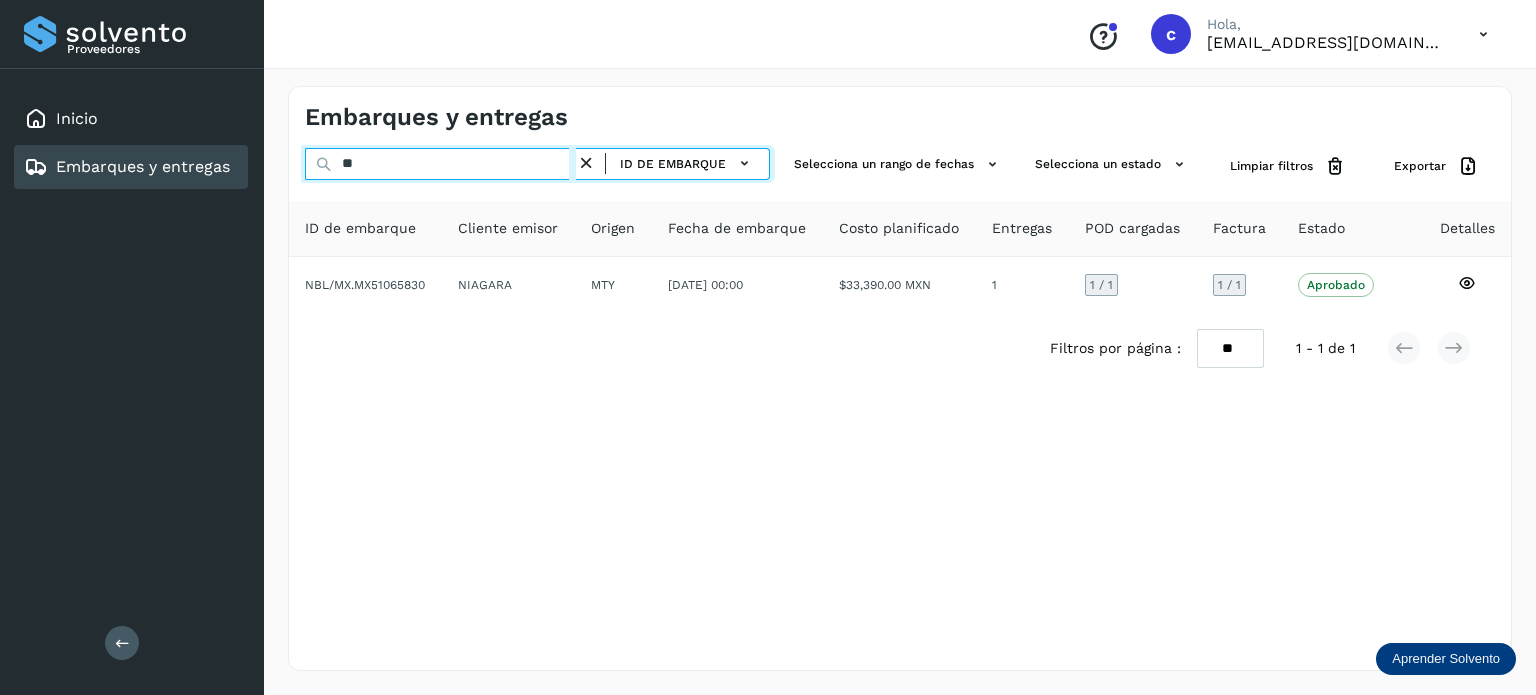 type on "*" 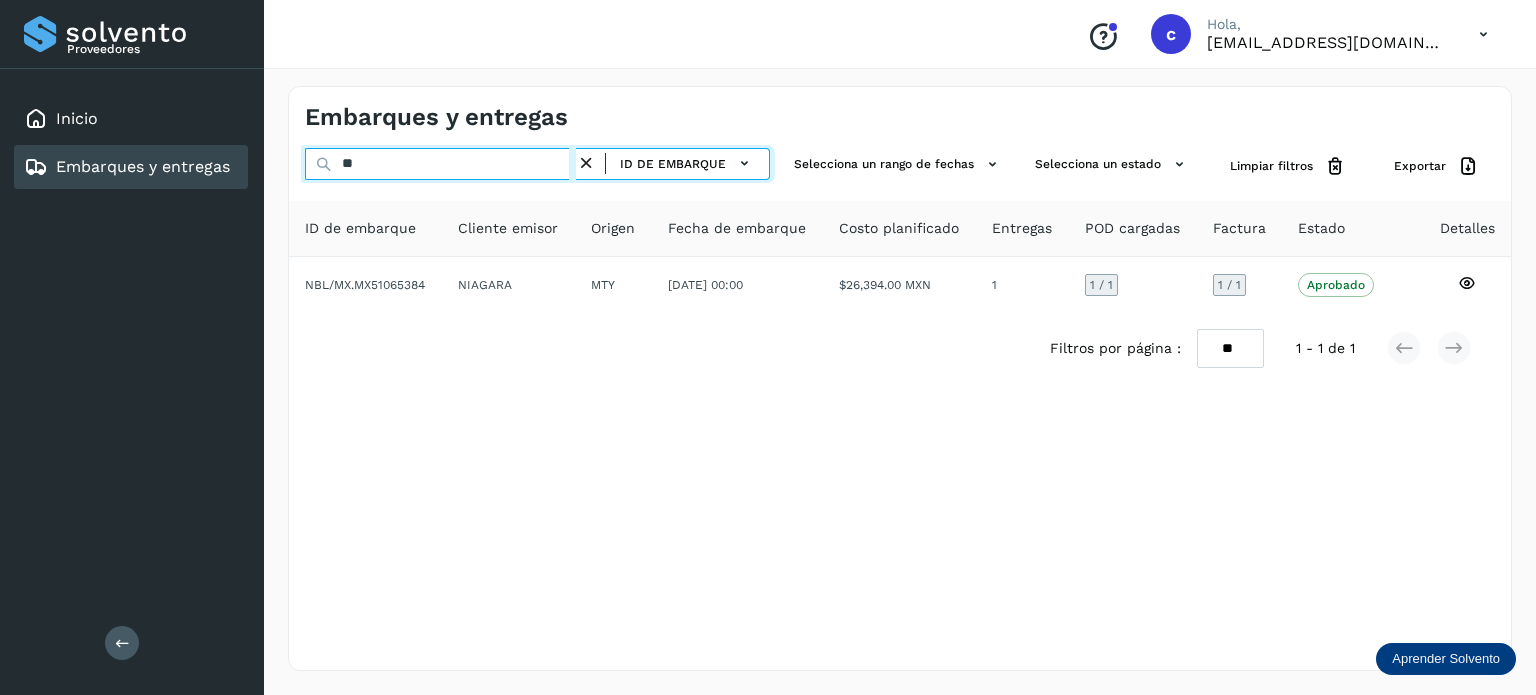 type on "*" 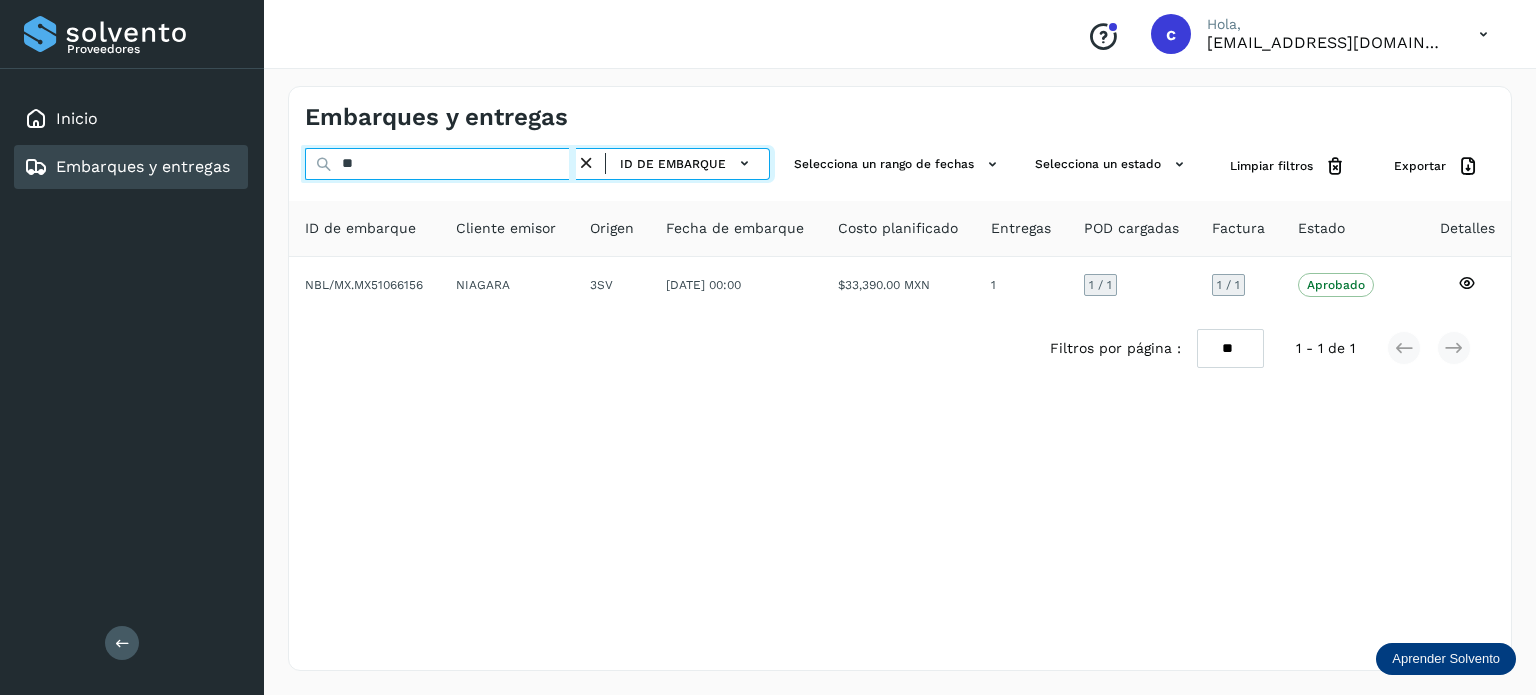 type on "*" 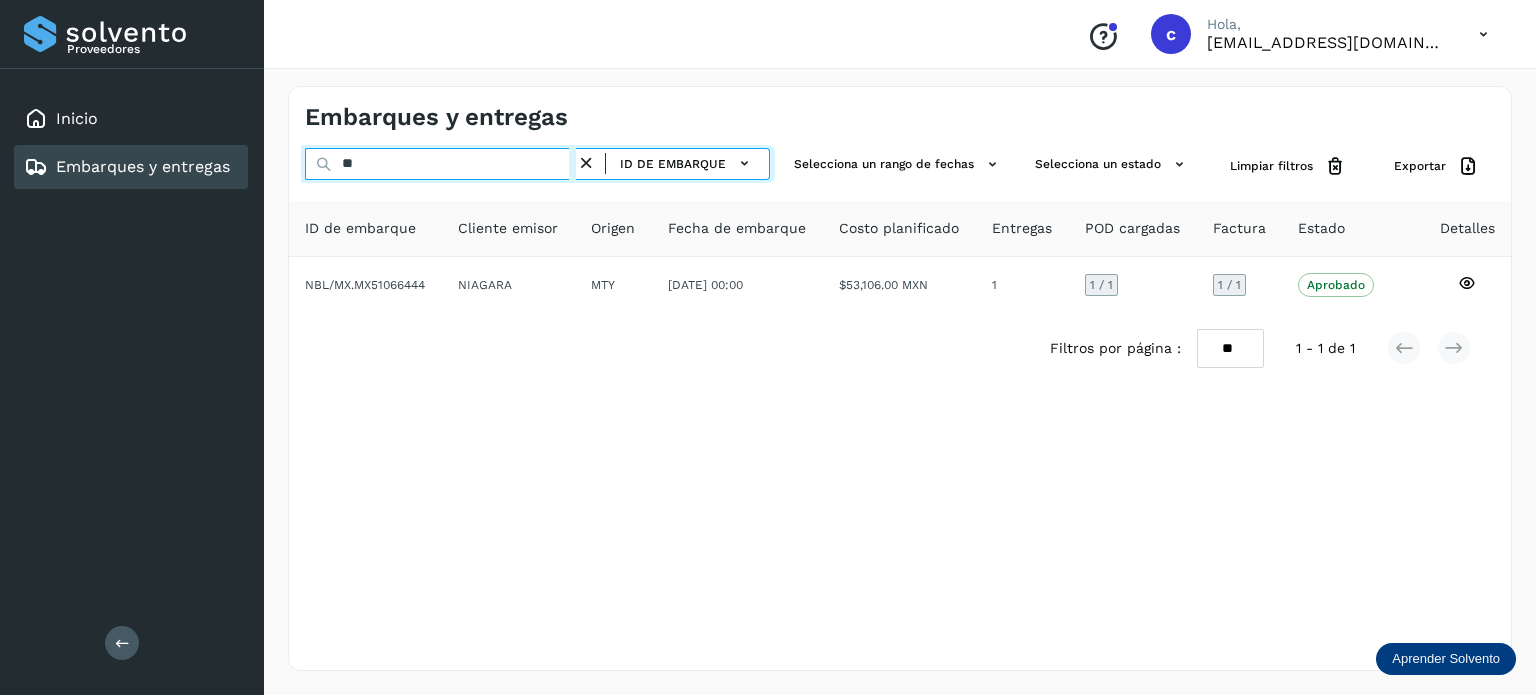 type on "*" 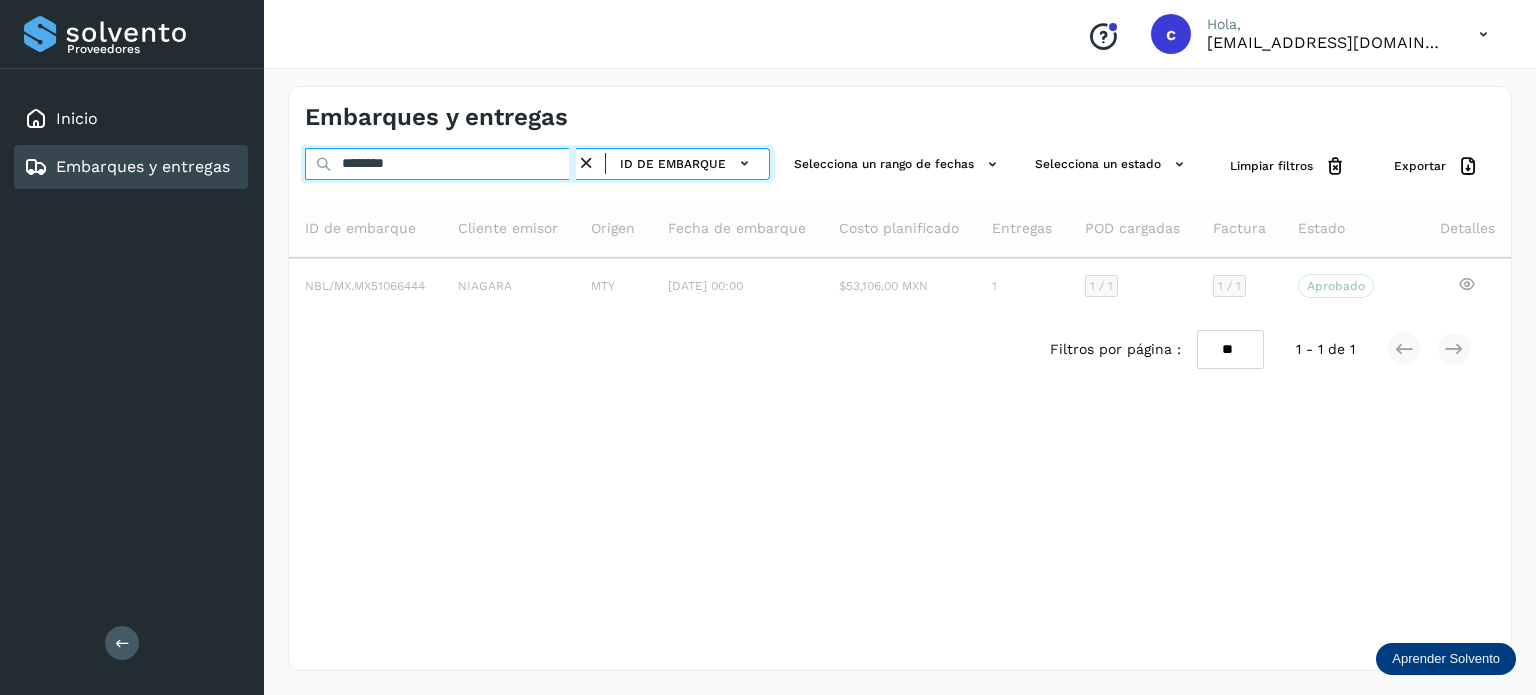 type on "********" 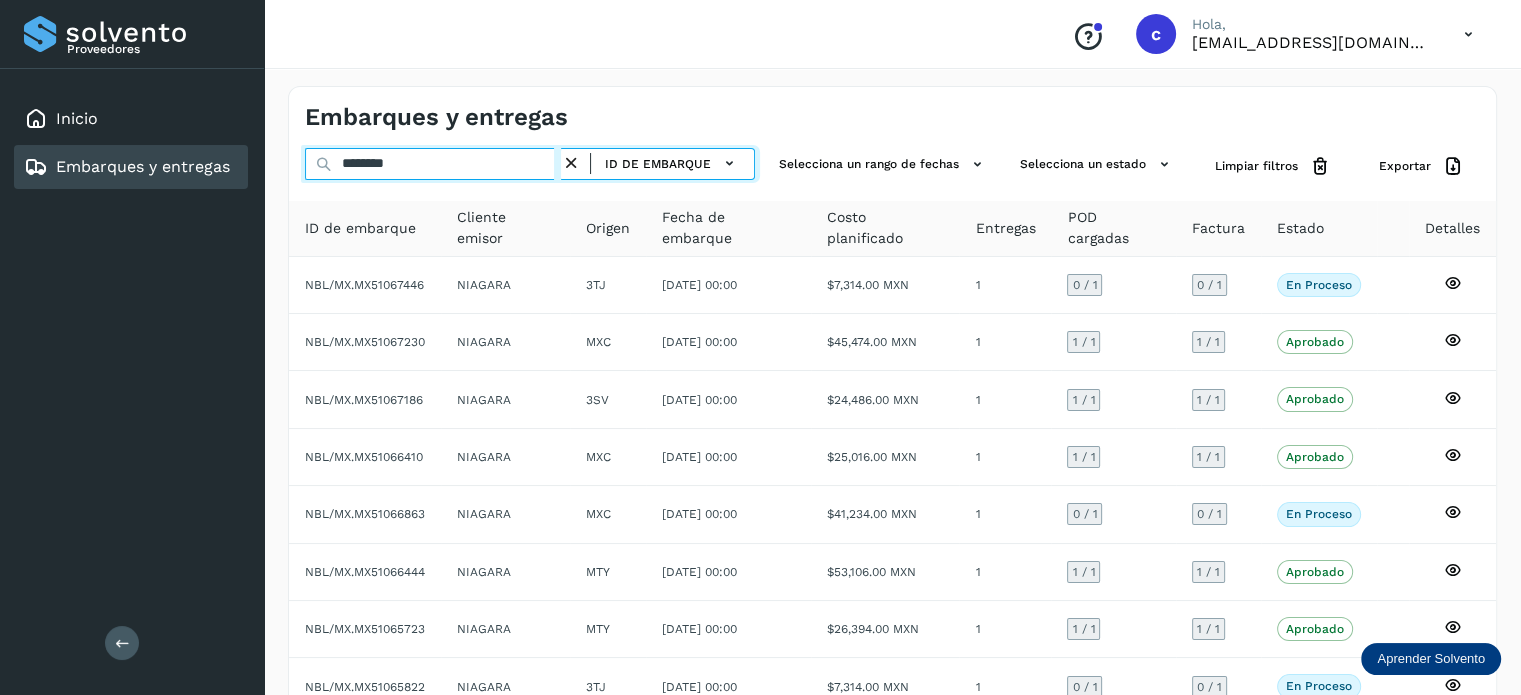drag, startPoint x: 194, startPoint y: 167, endPoint x: 134, endPoint y: 171, distance: 60.133186 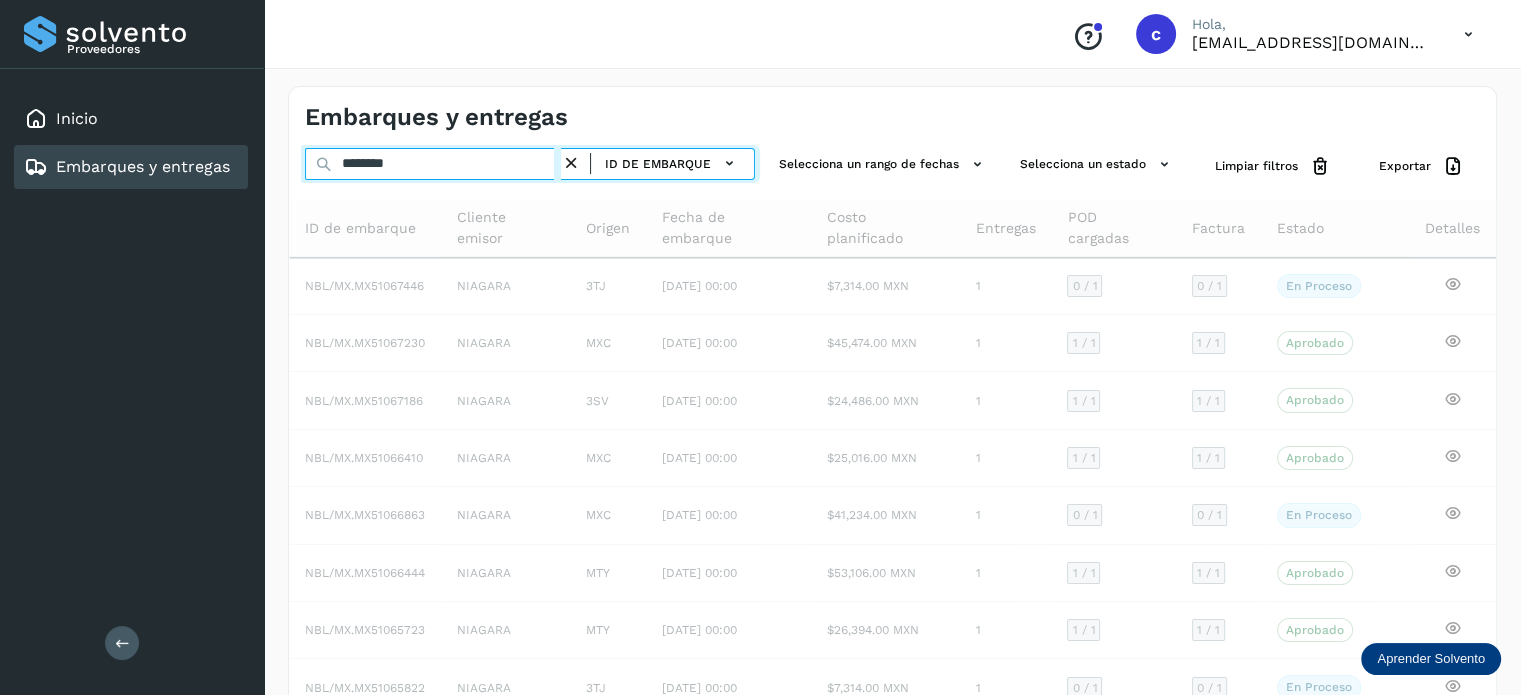 type on "********" 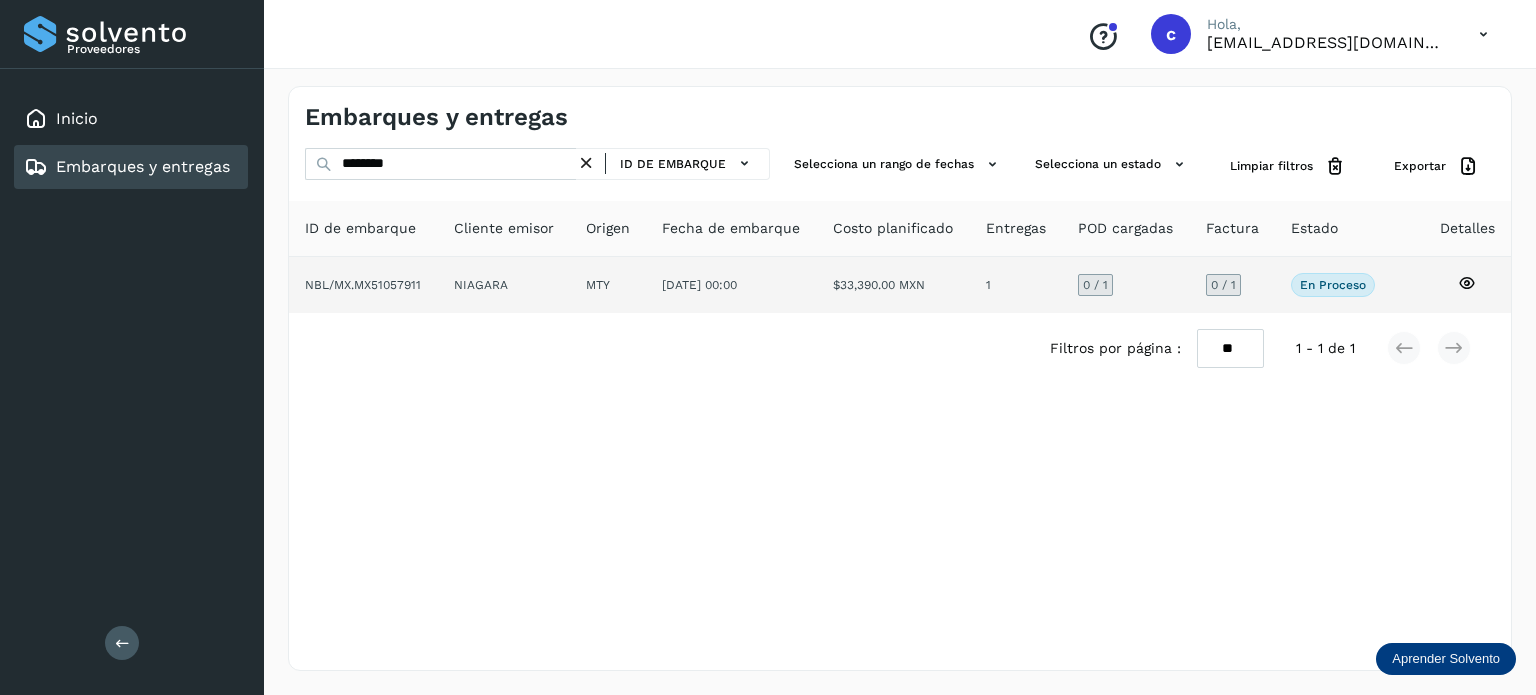 click 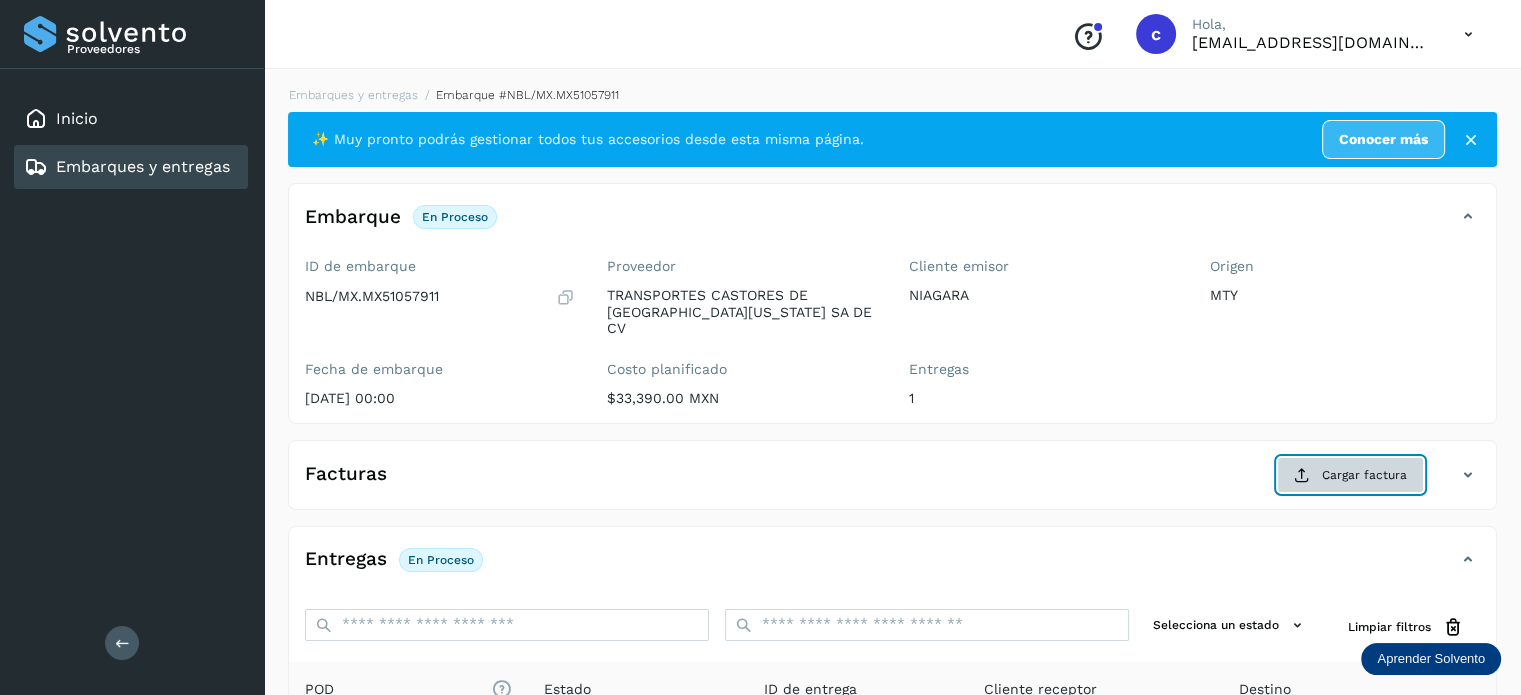 click on "Cargar factura" 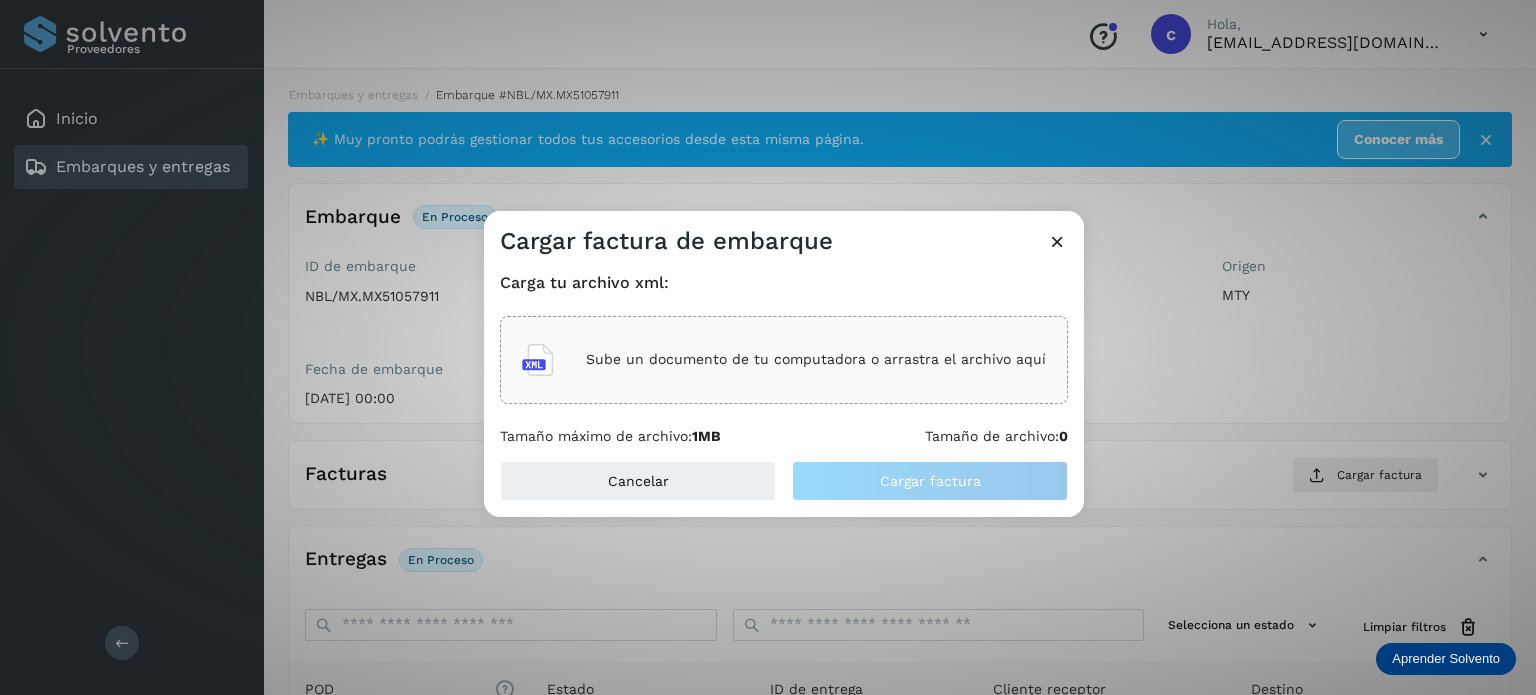 click on "Sube un documento de tu computadora o arrastra el archivo aquí" at bounding box center (816, 359) 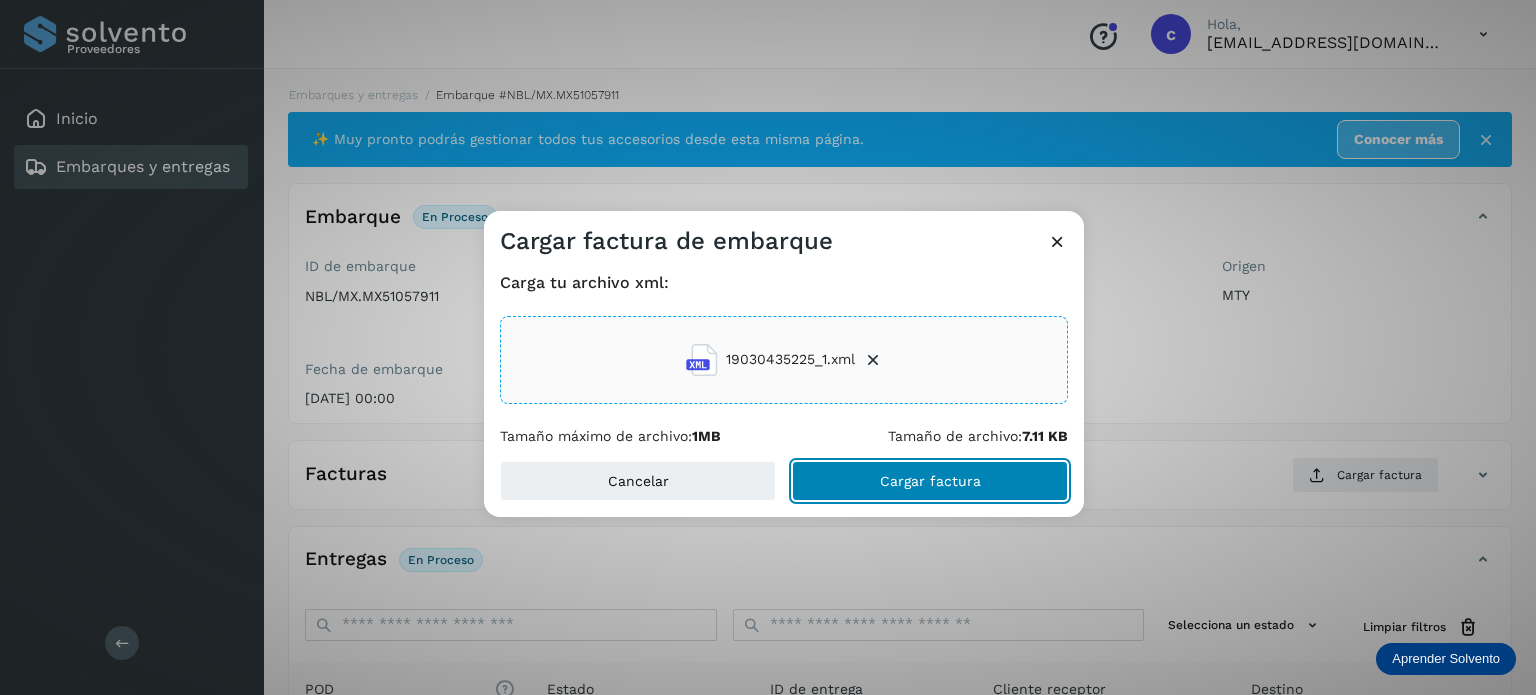 click on "Cargar factura" 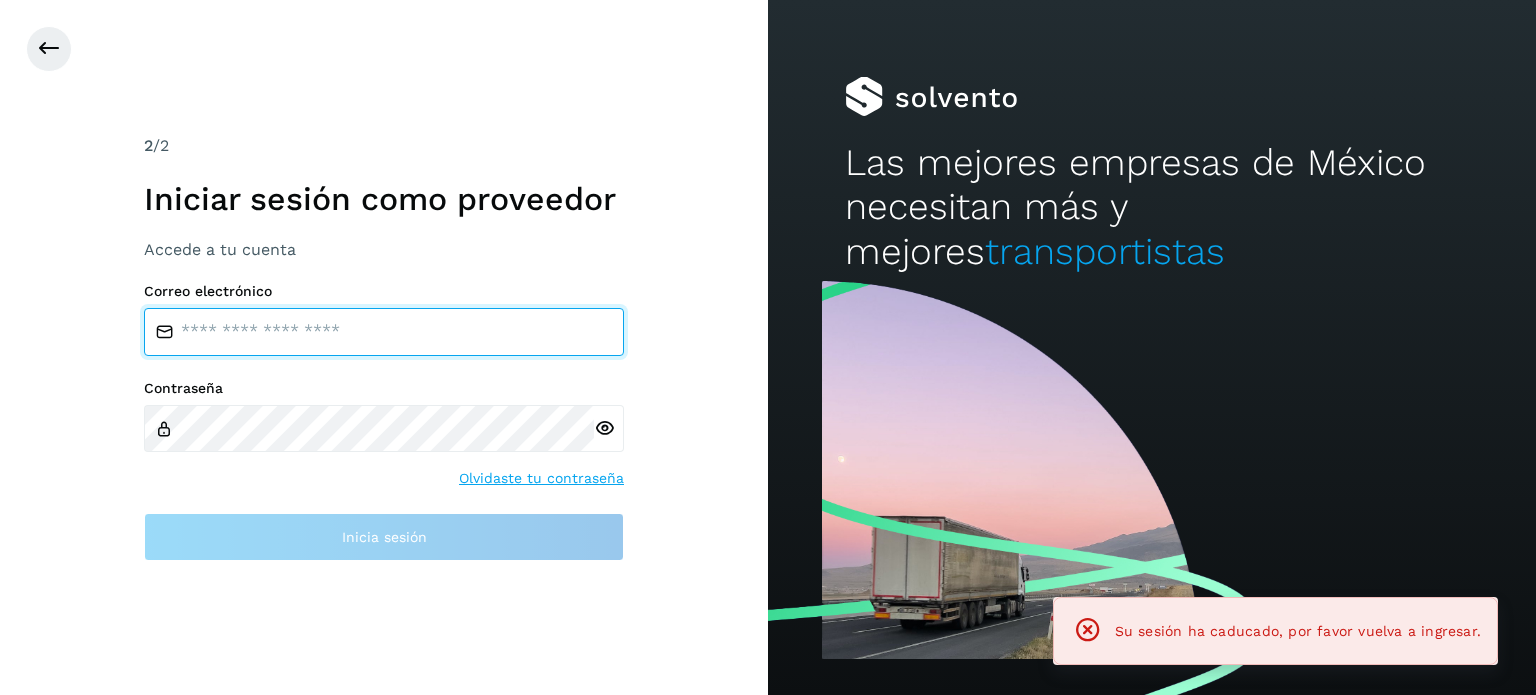 type on "**********" 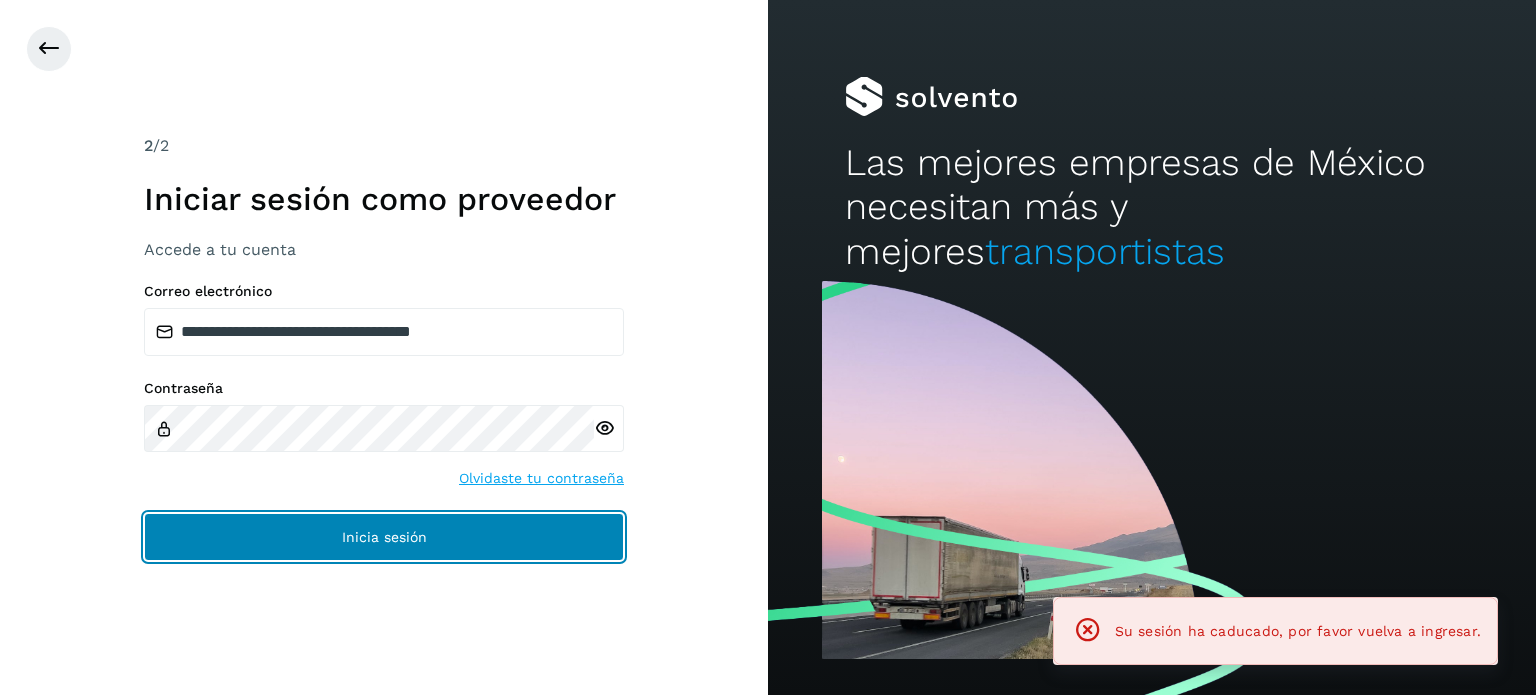 click on "Inicia sesión" 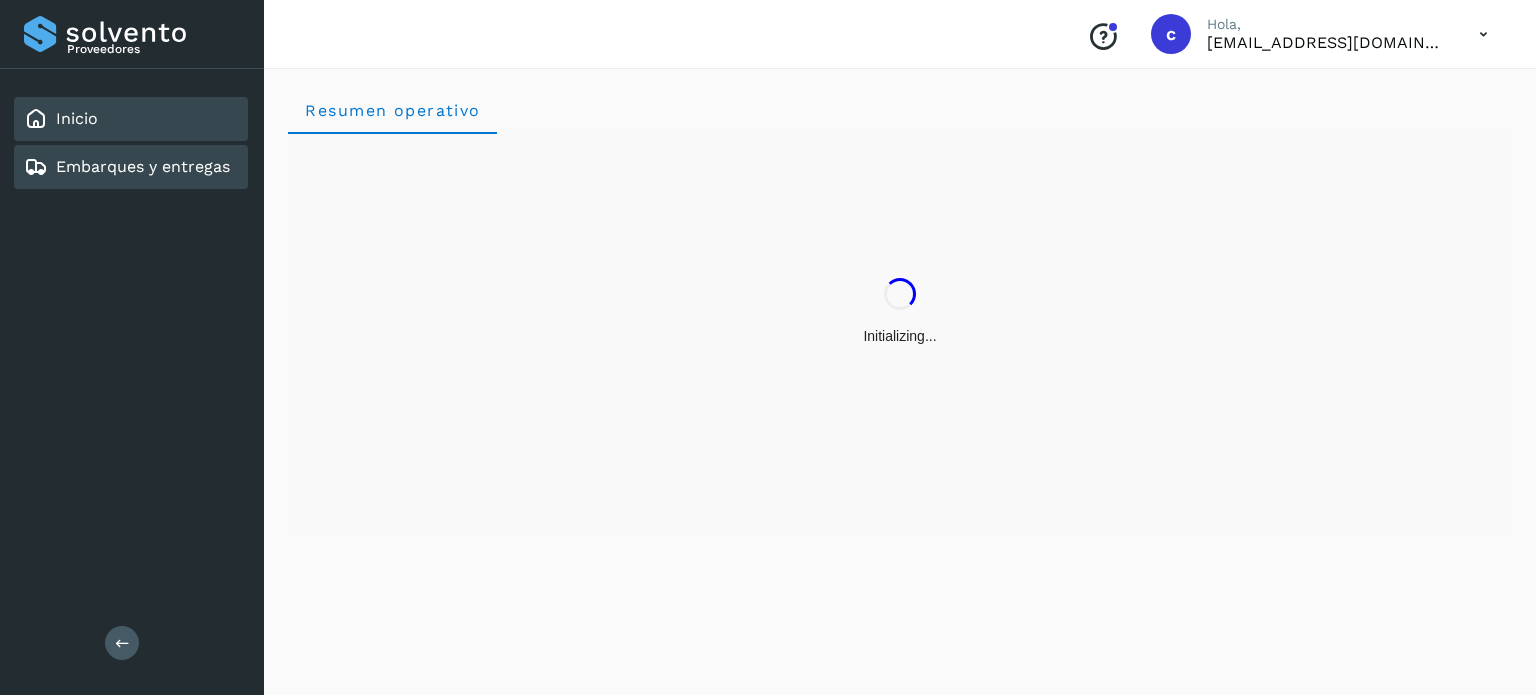 click on "Embarques y entregas" at bounding box center [143, 166] 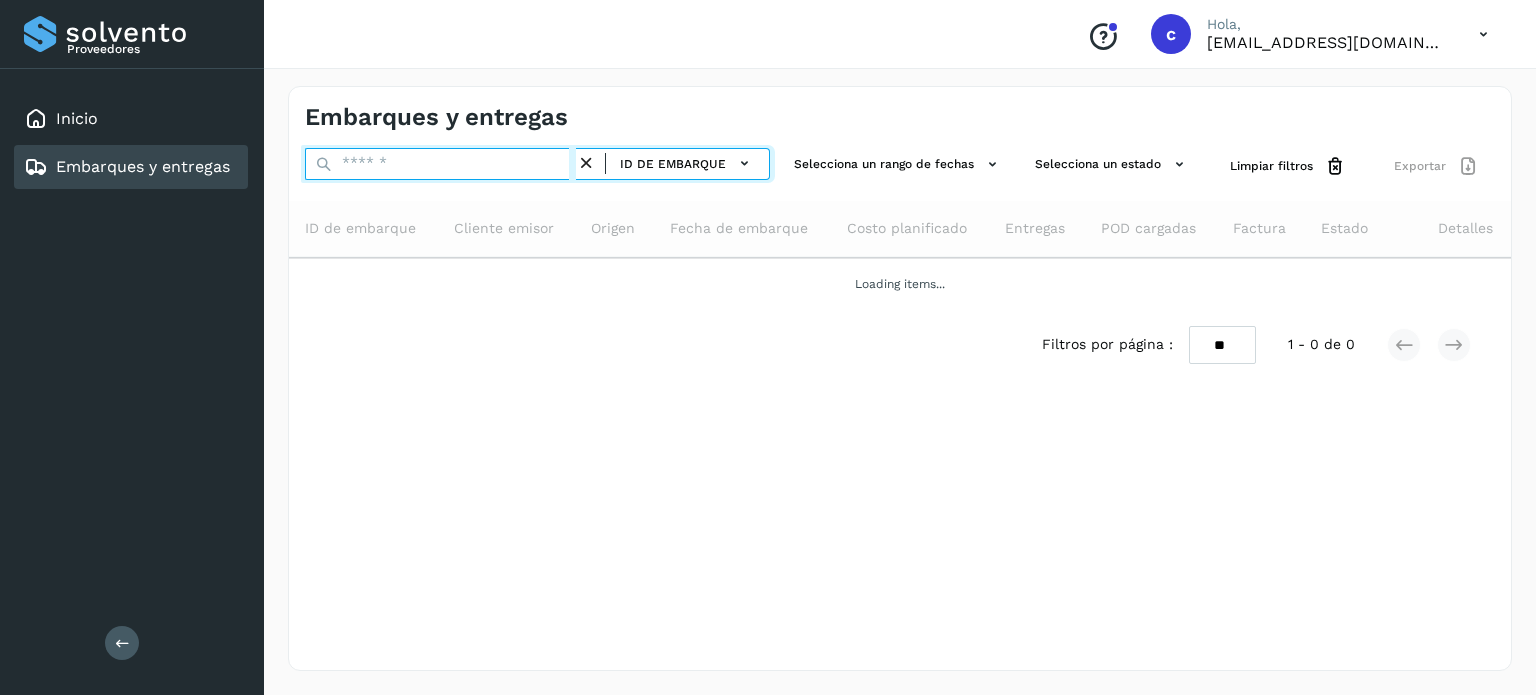 click at bounding box center (440, 164) 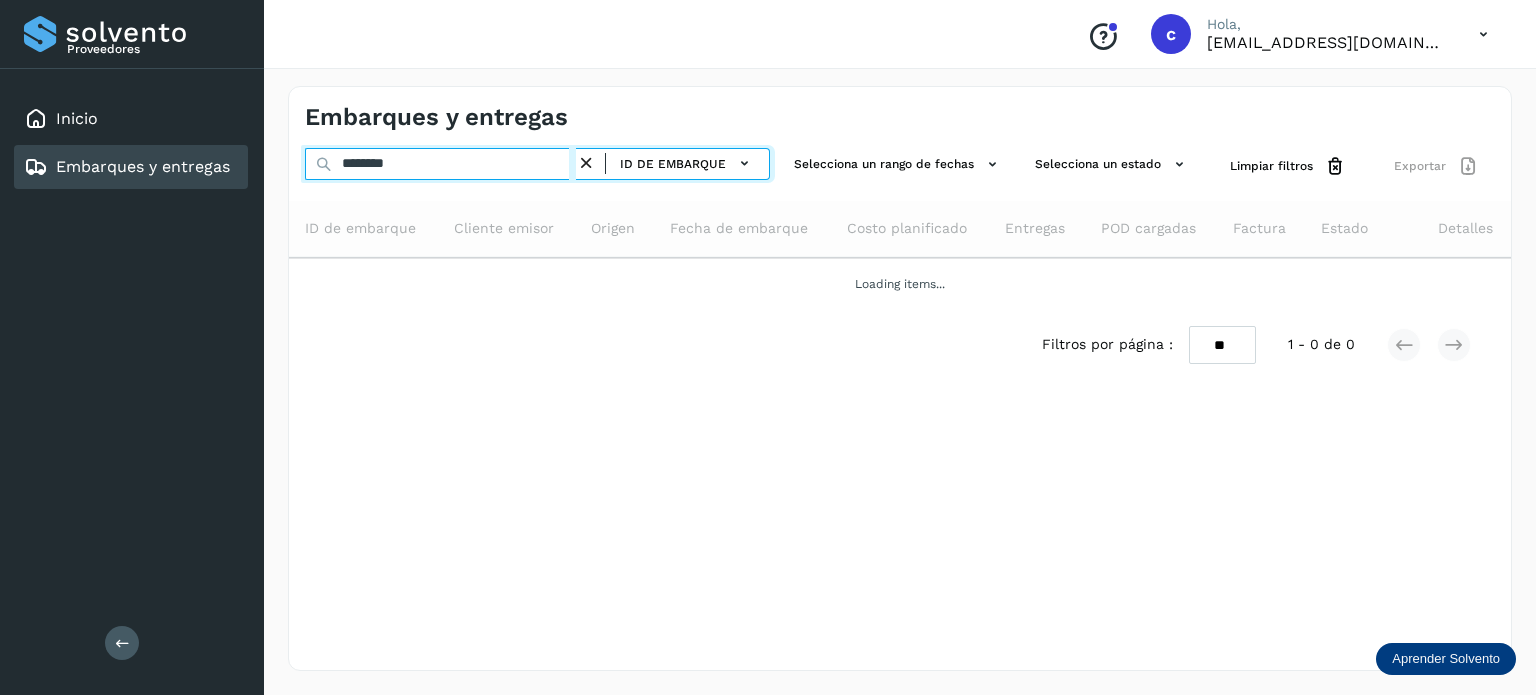 type on "********" 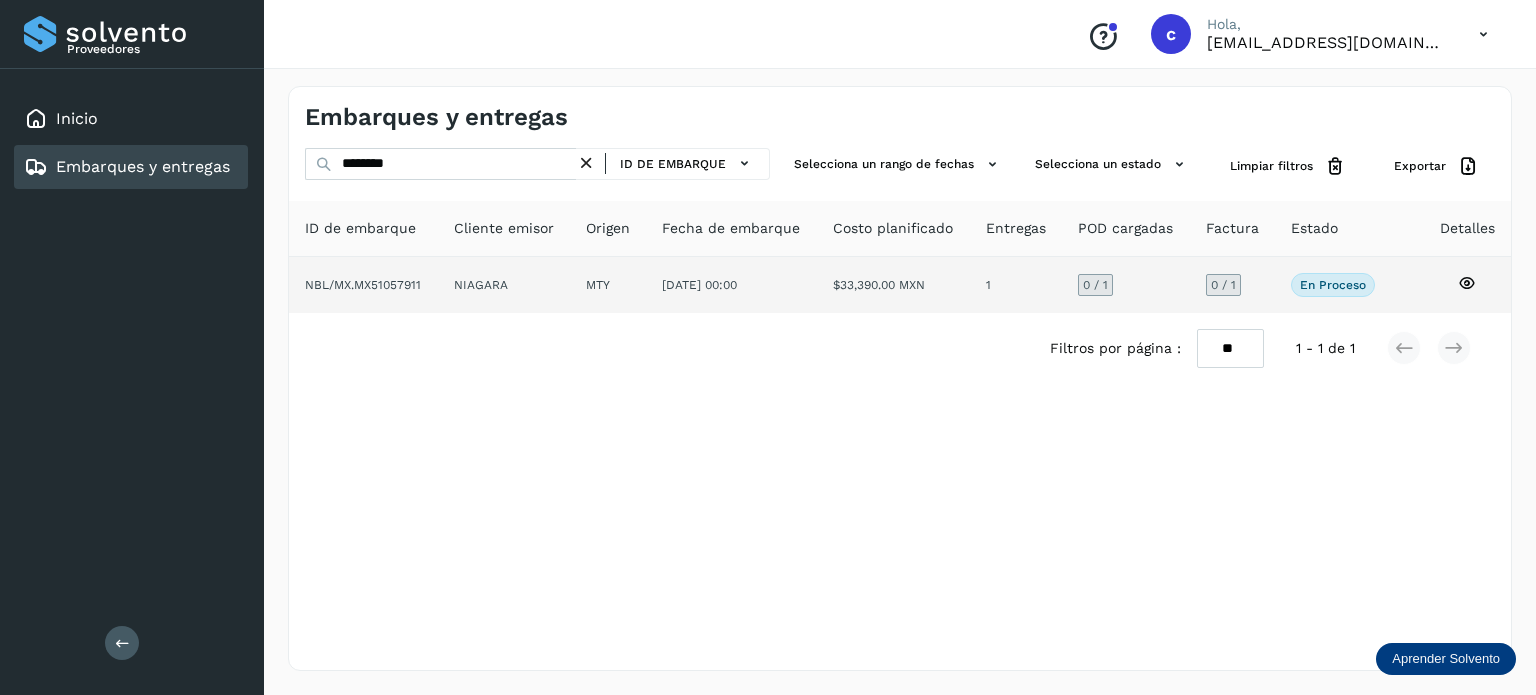 click 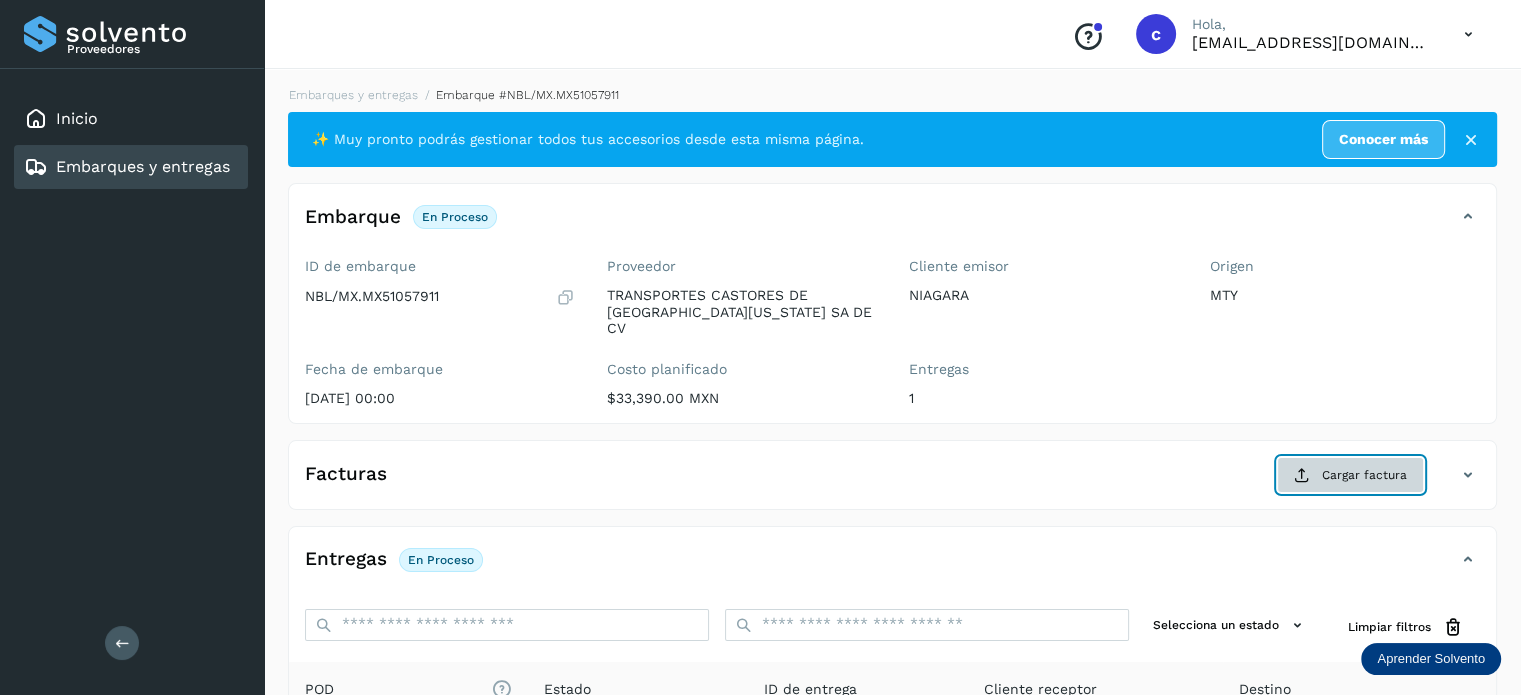 click on "Cargar factura" 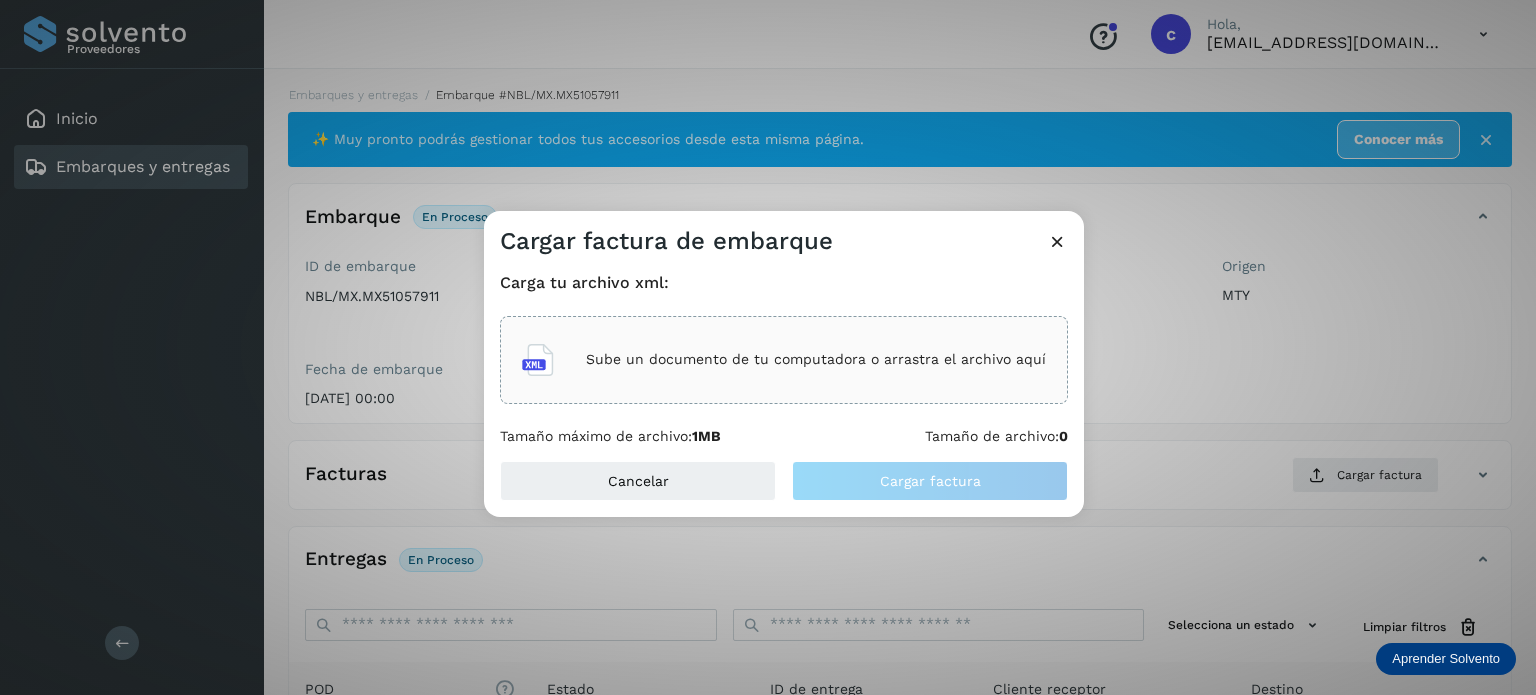 click on "Sube un documento de tu computadora o arrastra el archivo aquí" at bounding box center (816, 359) 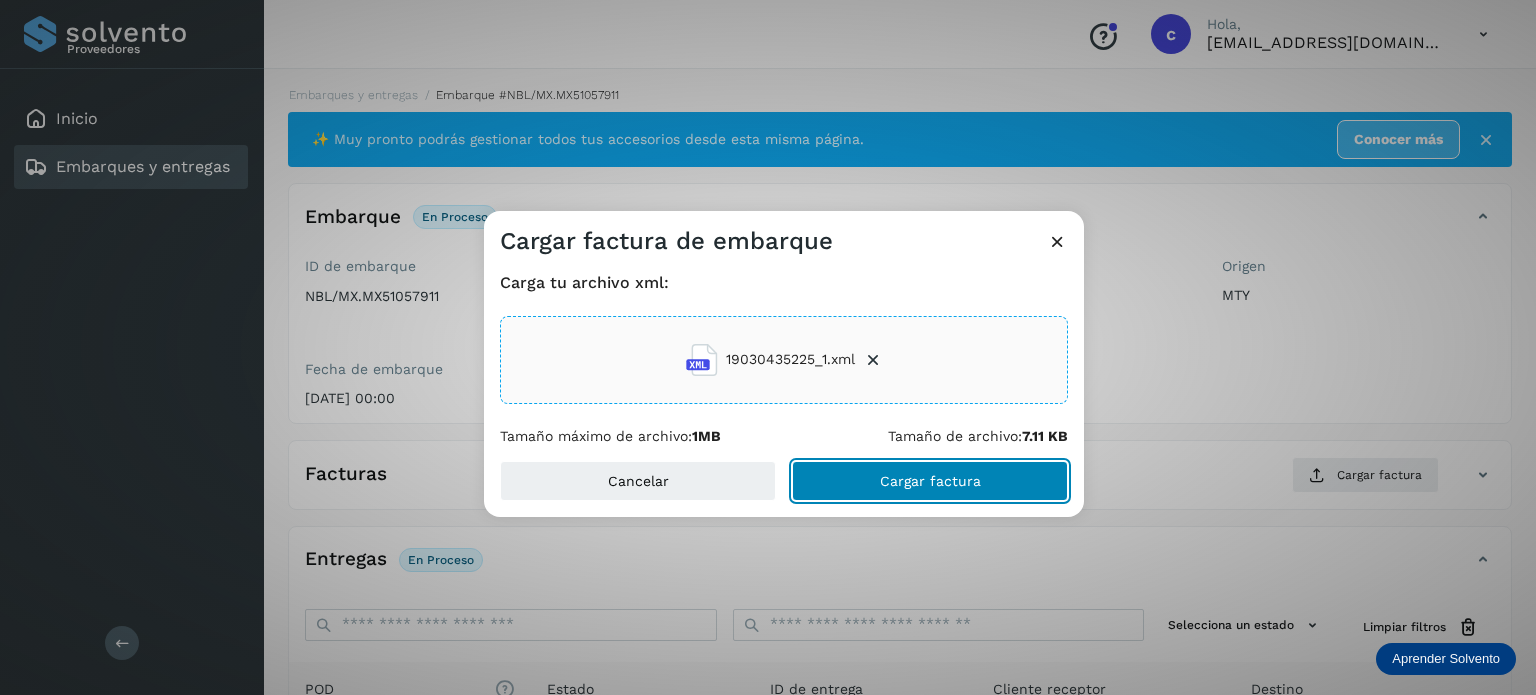 click on "Cargar factura" 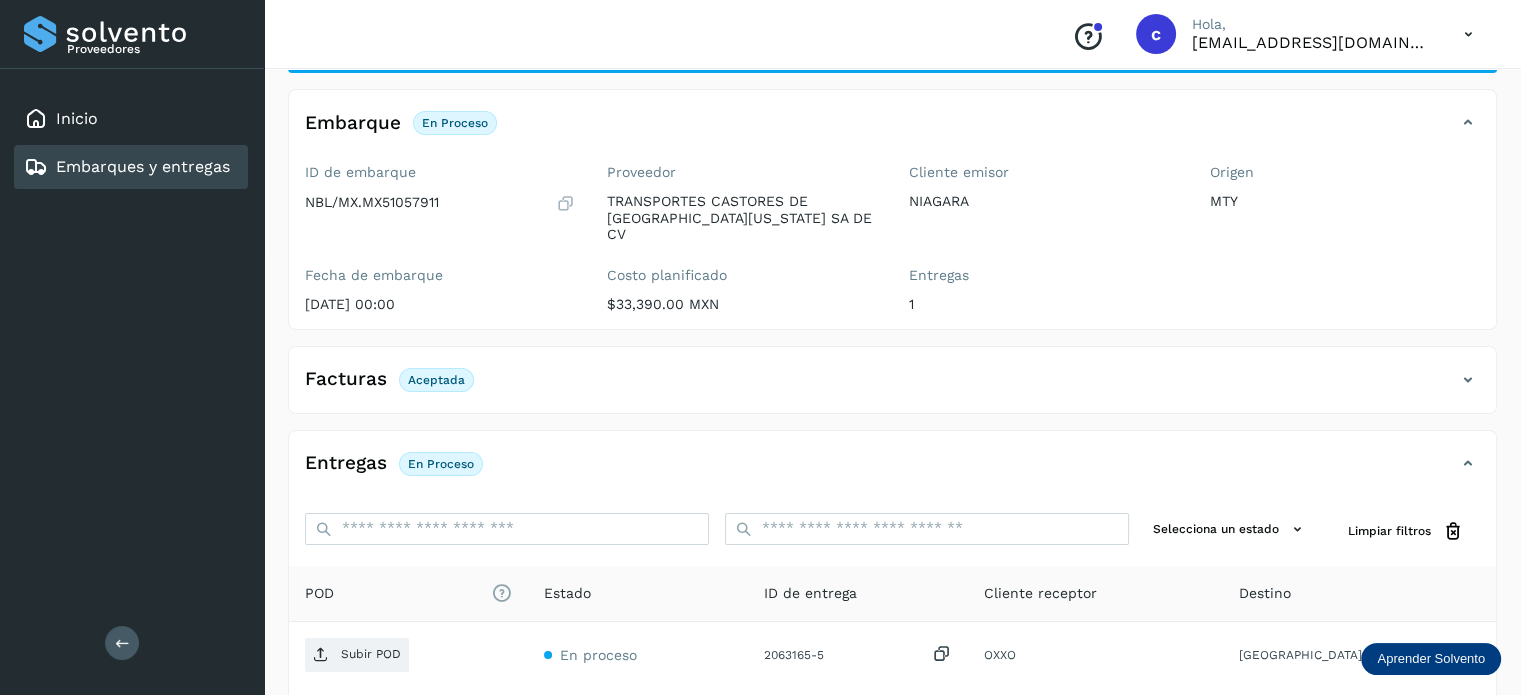 scroll, scrollTop: 264, scrollLeft: 0, axis: vertical 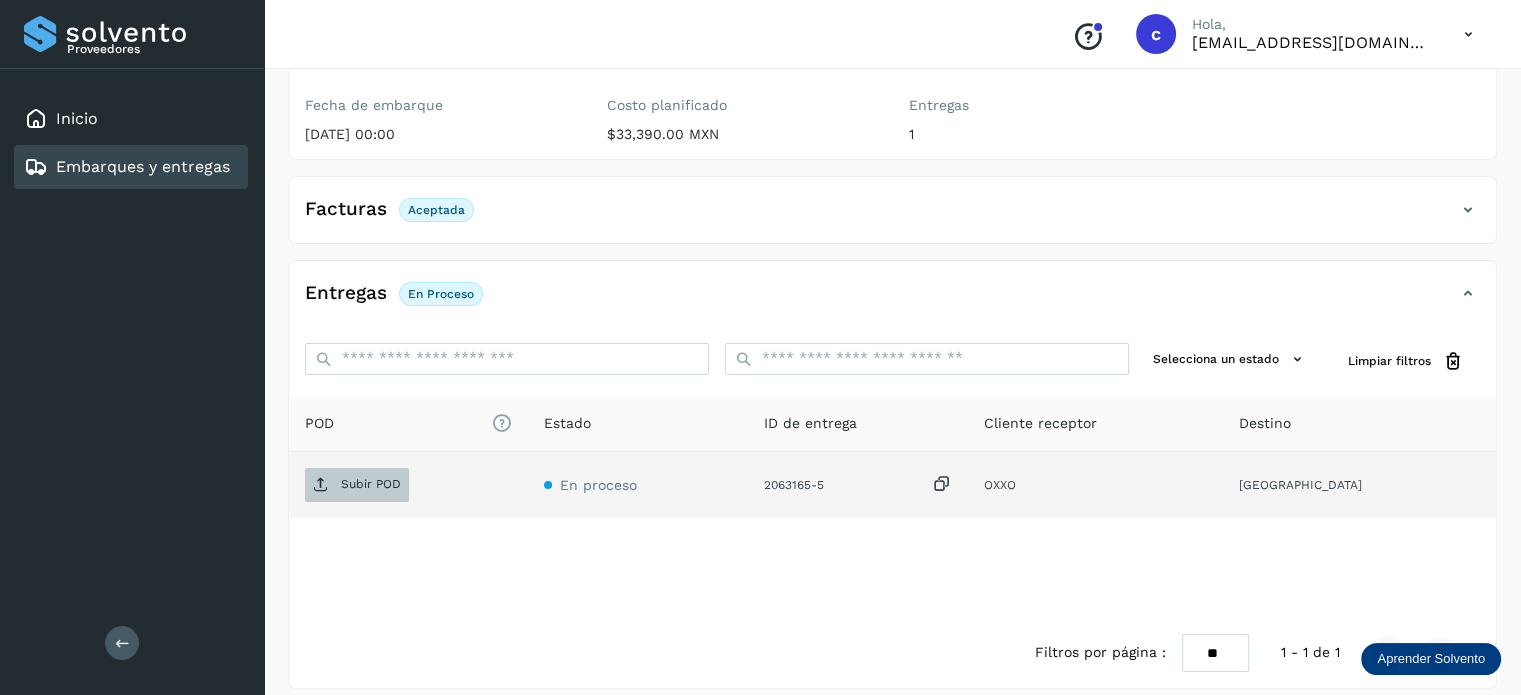 click on "Subir POD" at bounding box center [371, 484] 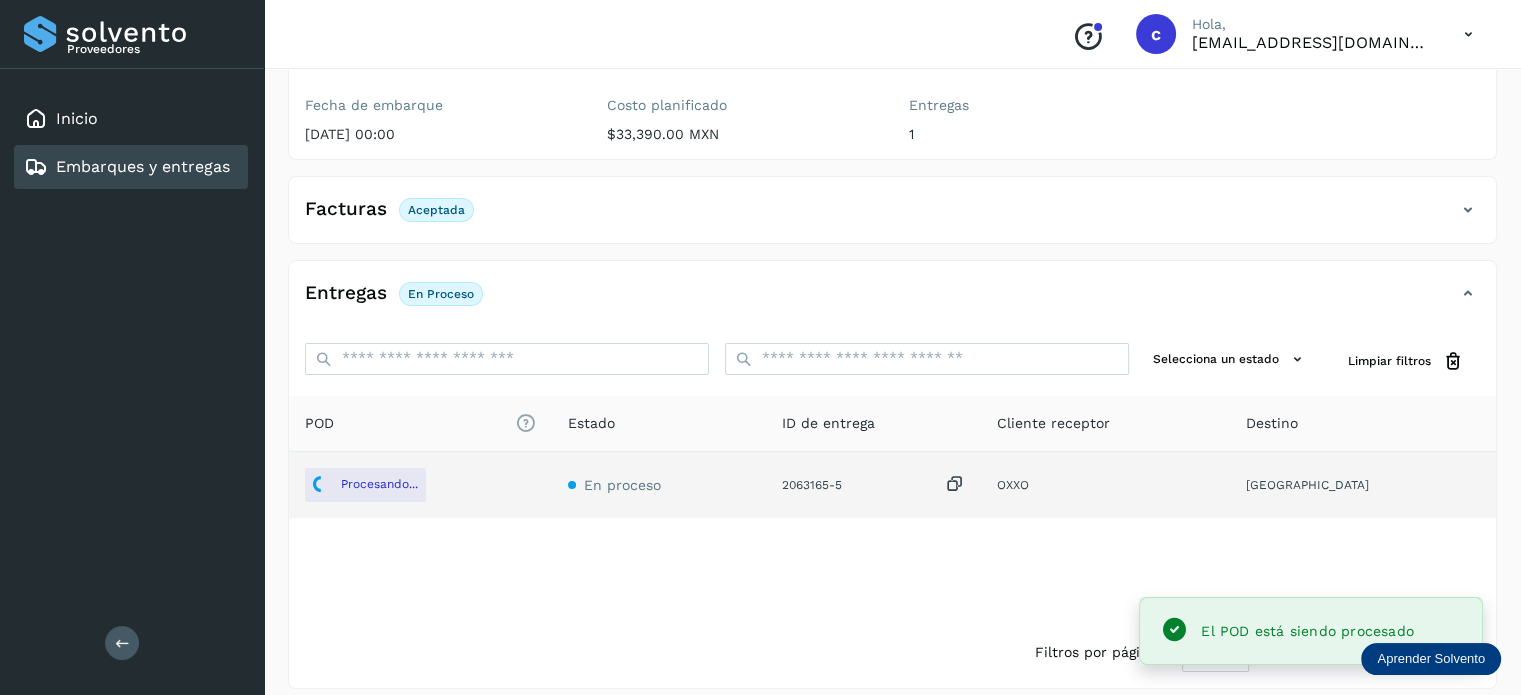 click on "Embarques y entregas" at bounding box center (143, 166) 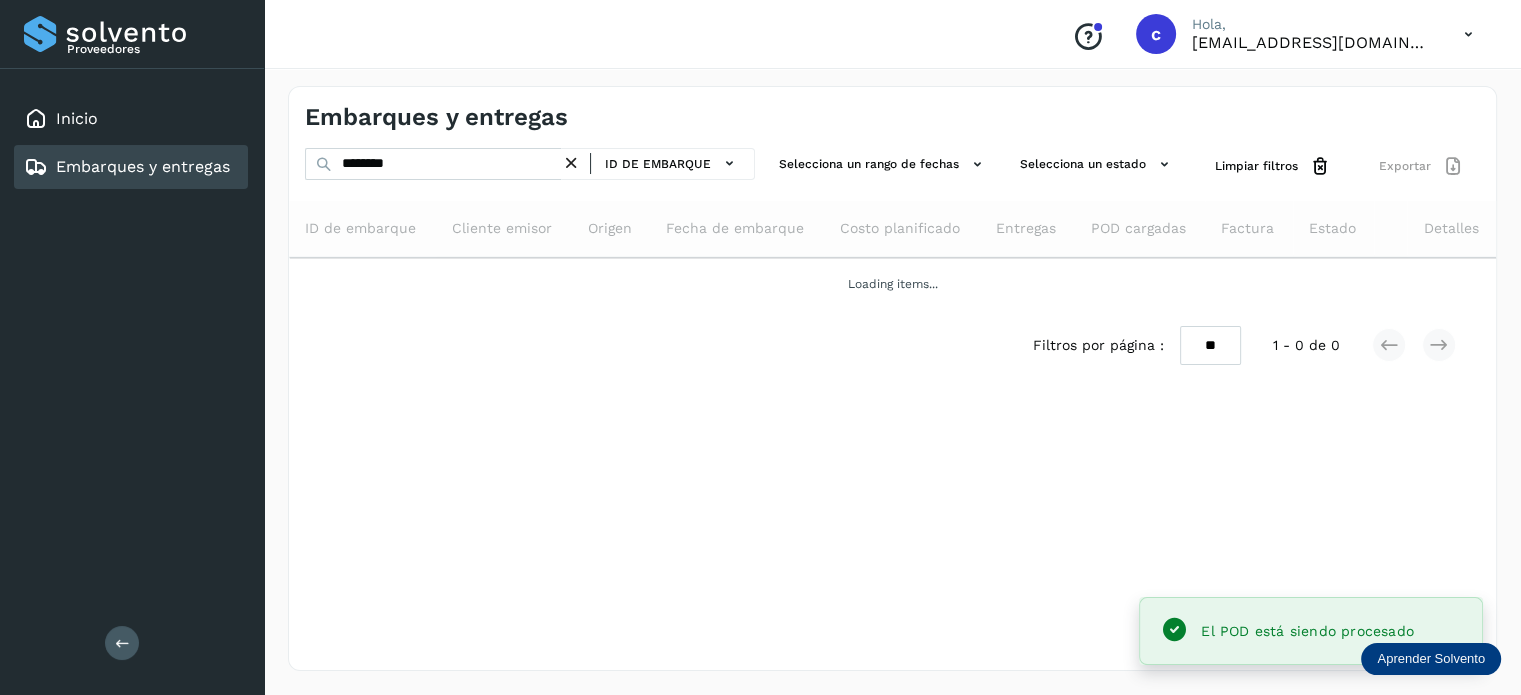 scroll, scrollTop: 0, scrollLeft: 0, axis: both 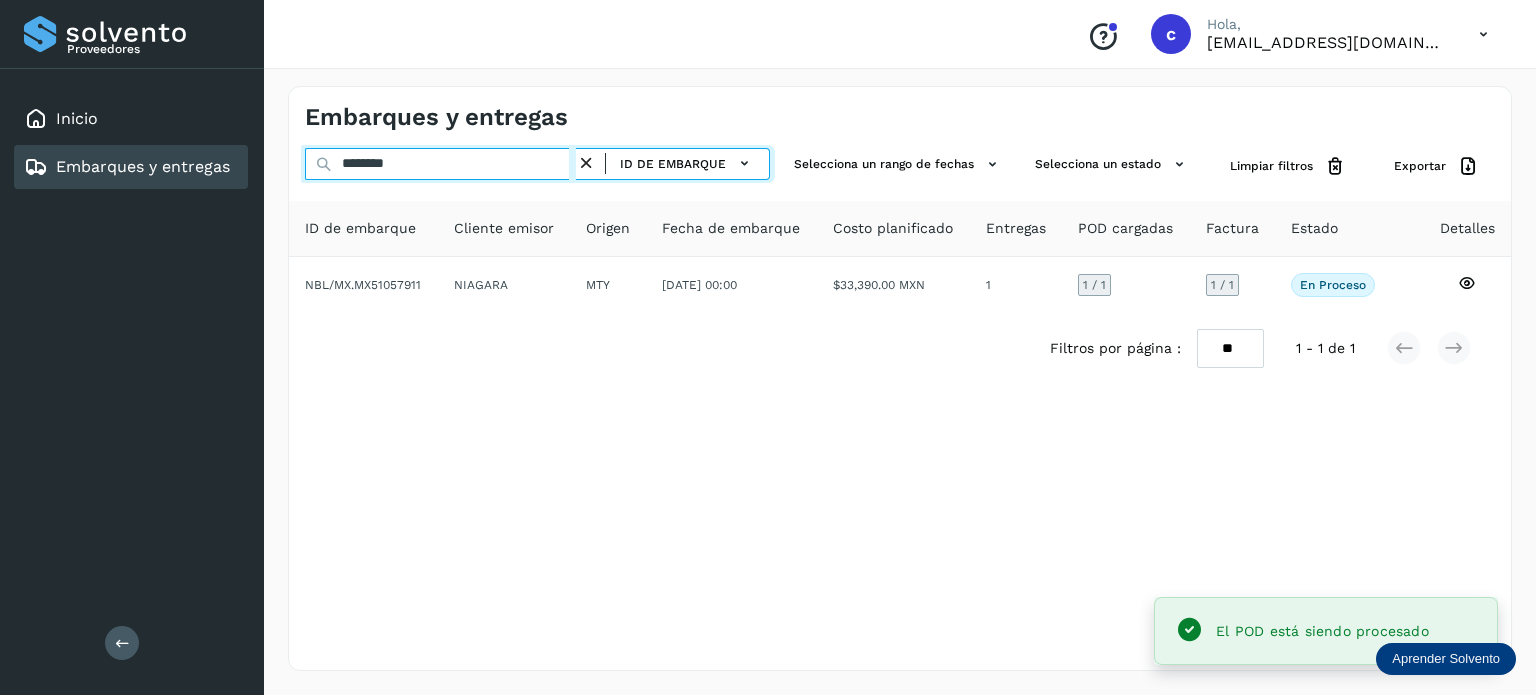 drag, startPoint x: 427, startPoint y: 170, endPoint x: 144, endPoint y: 159, distance: 283.2137 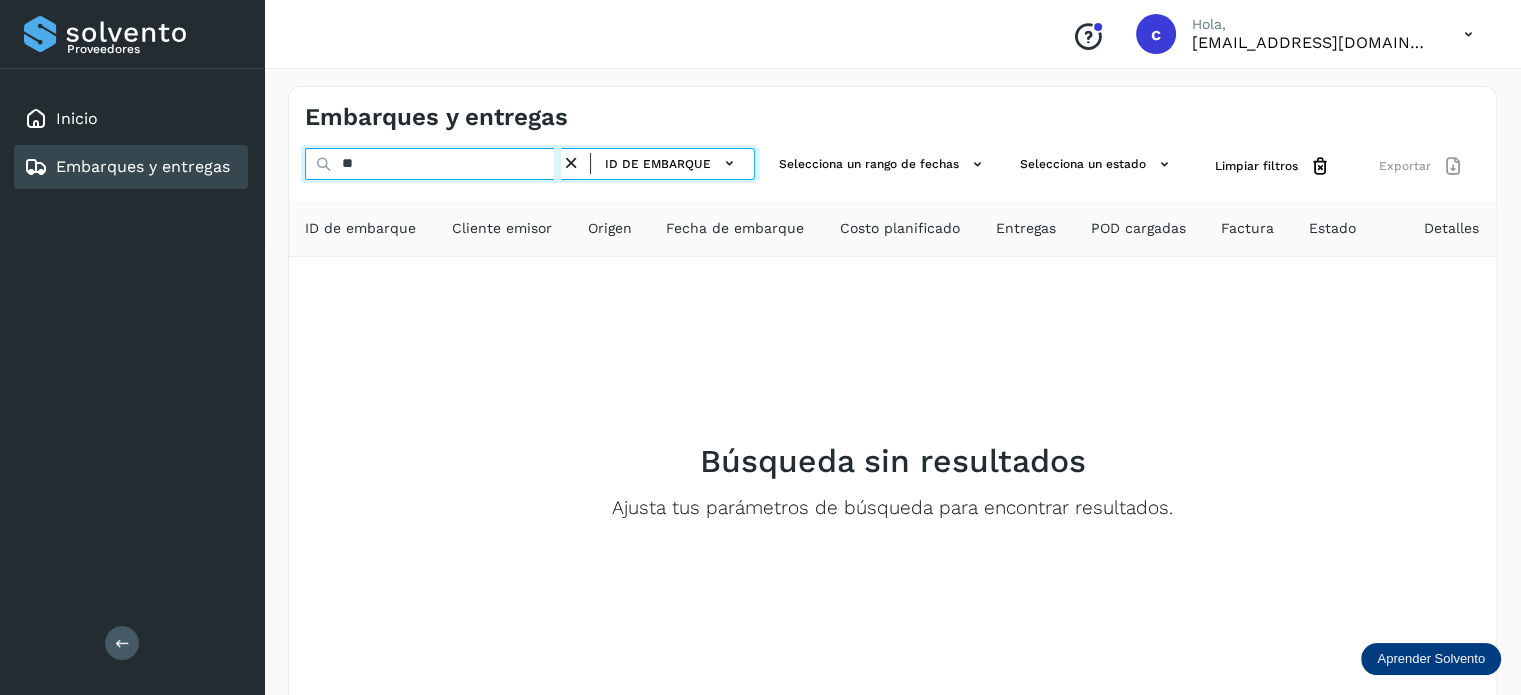 type on "*" 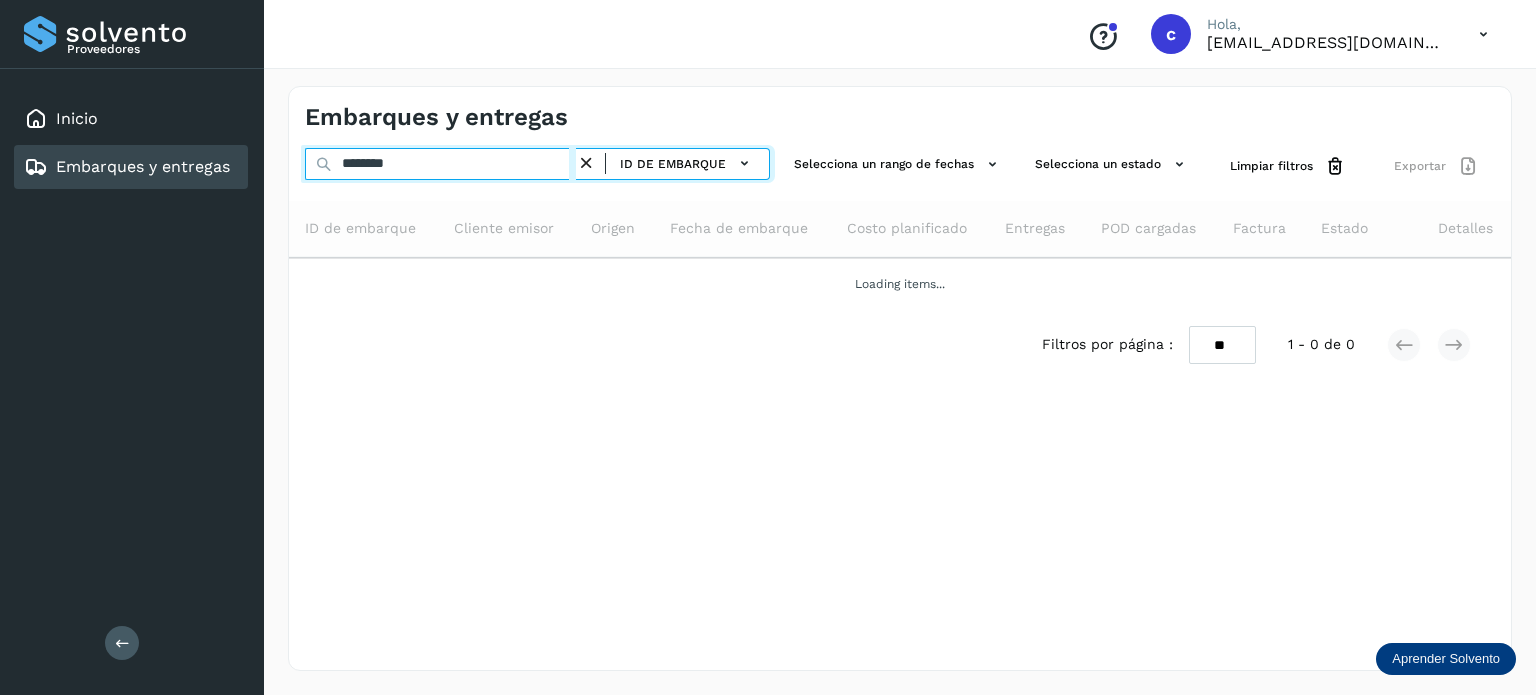 type on "********" 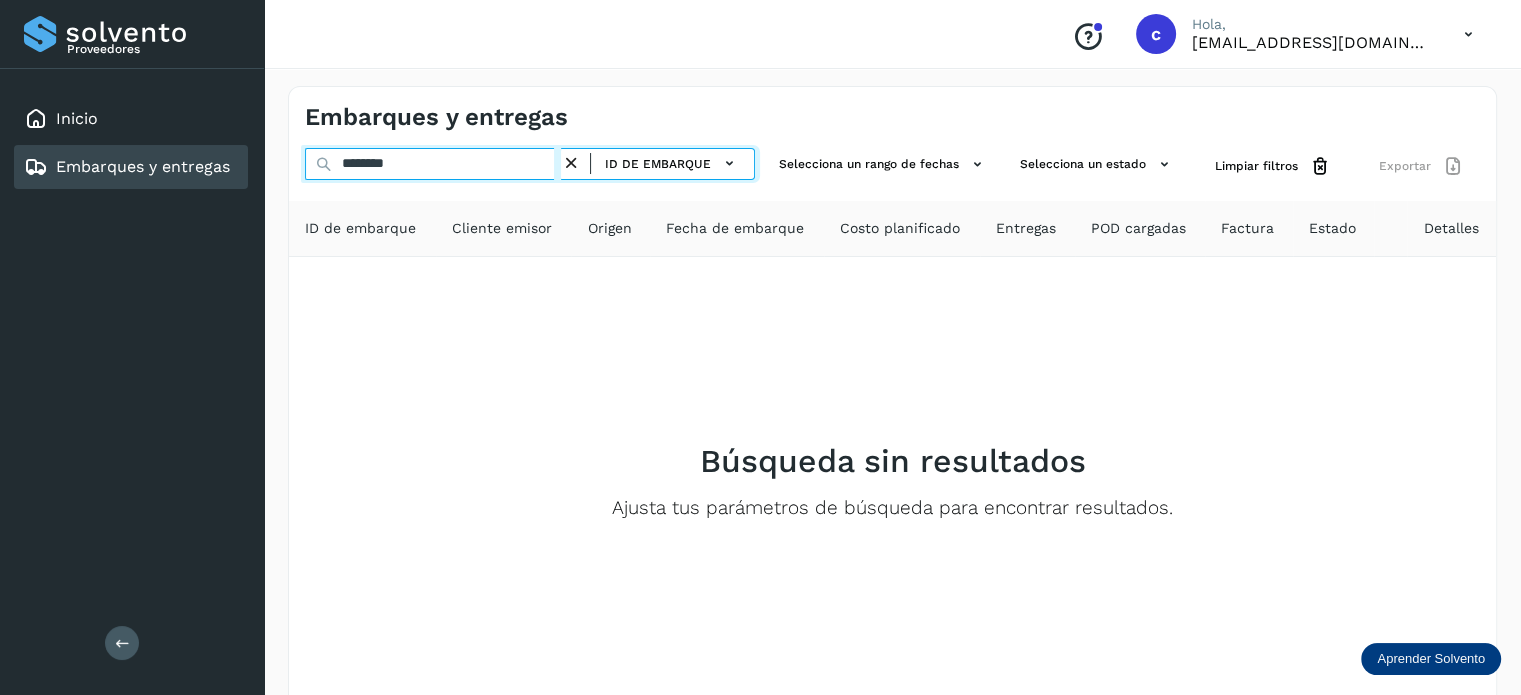 drag, startPoint x: 419, startPoint y: 162, endPoint x: 282, endPoint y: 151, distance: 137.4409 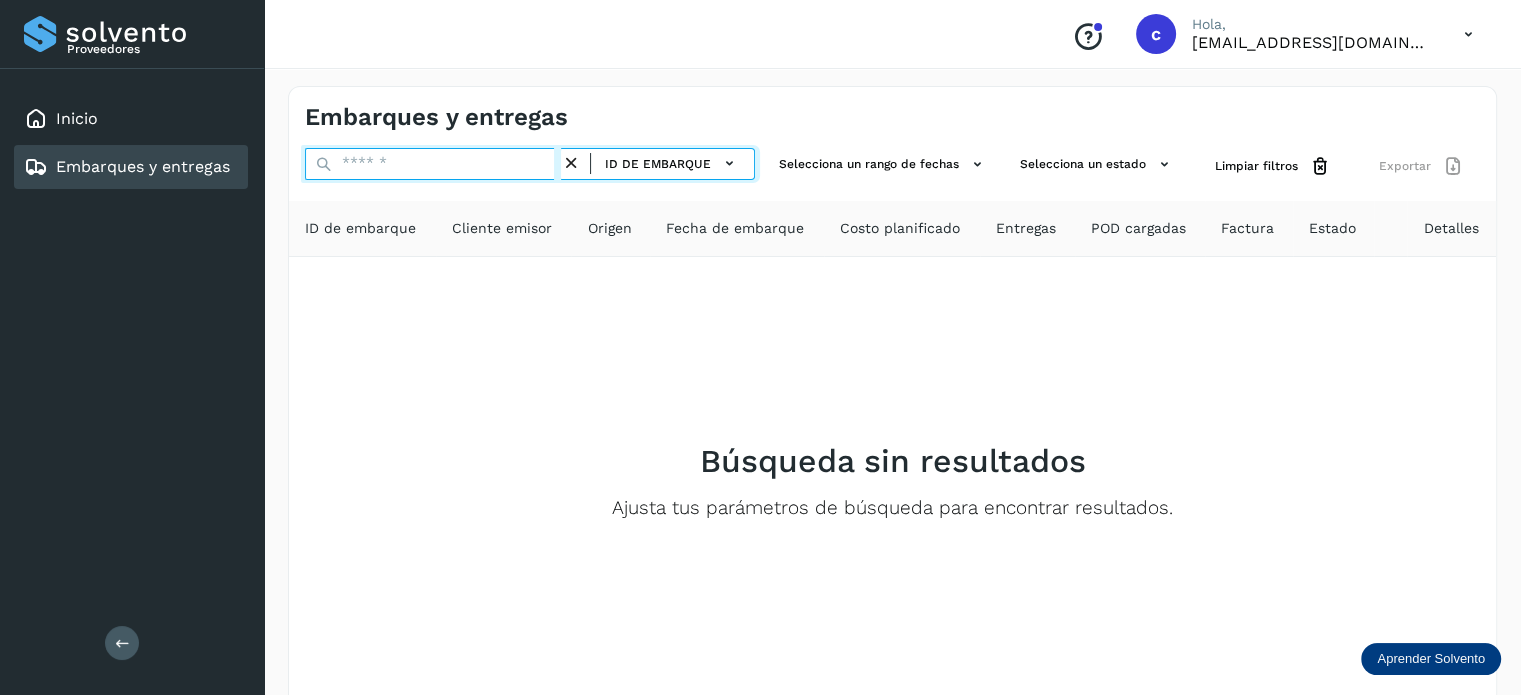 paste on "********" 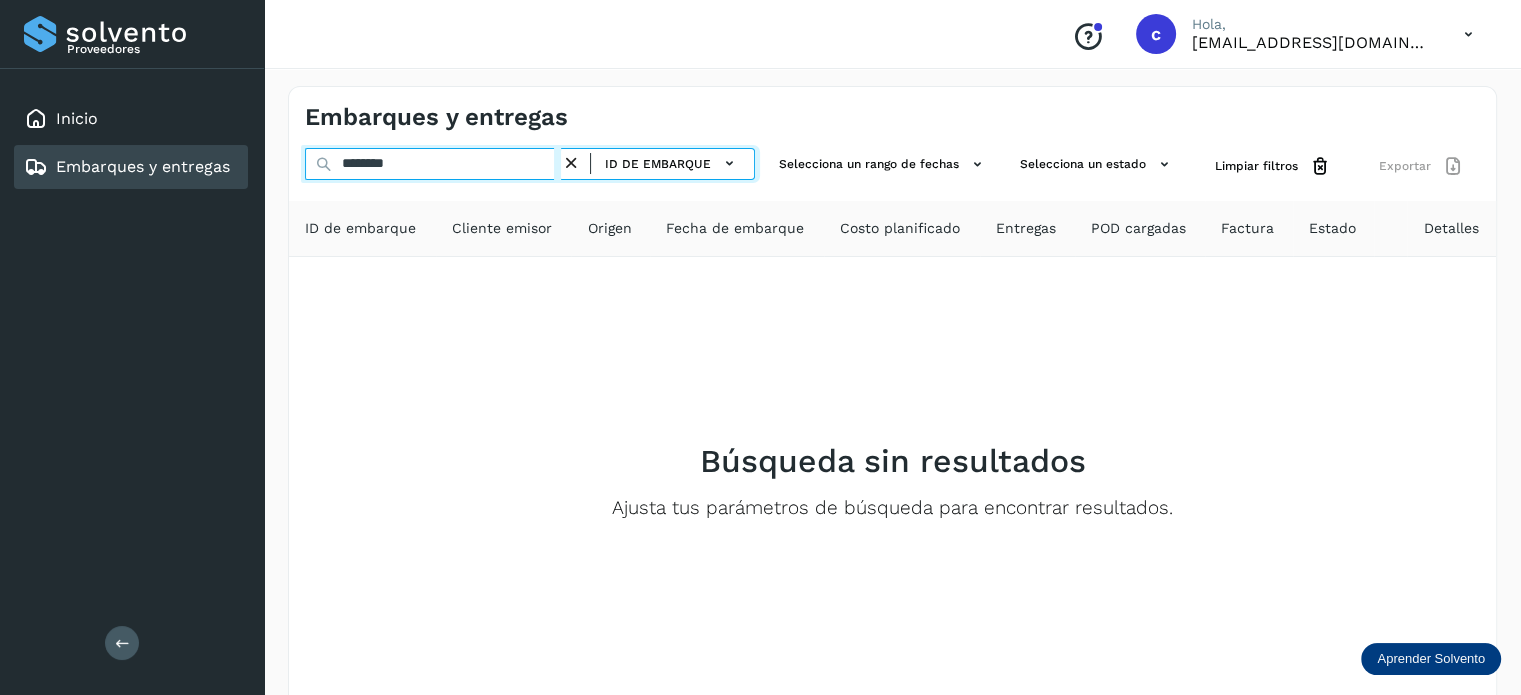 type on "********" 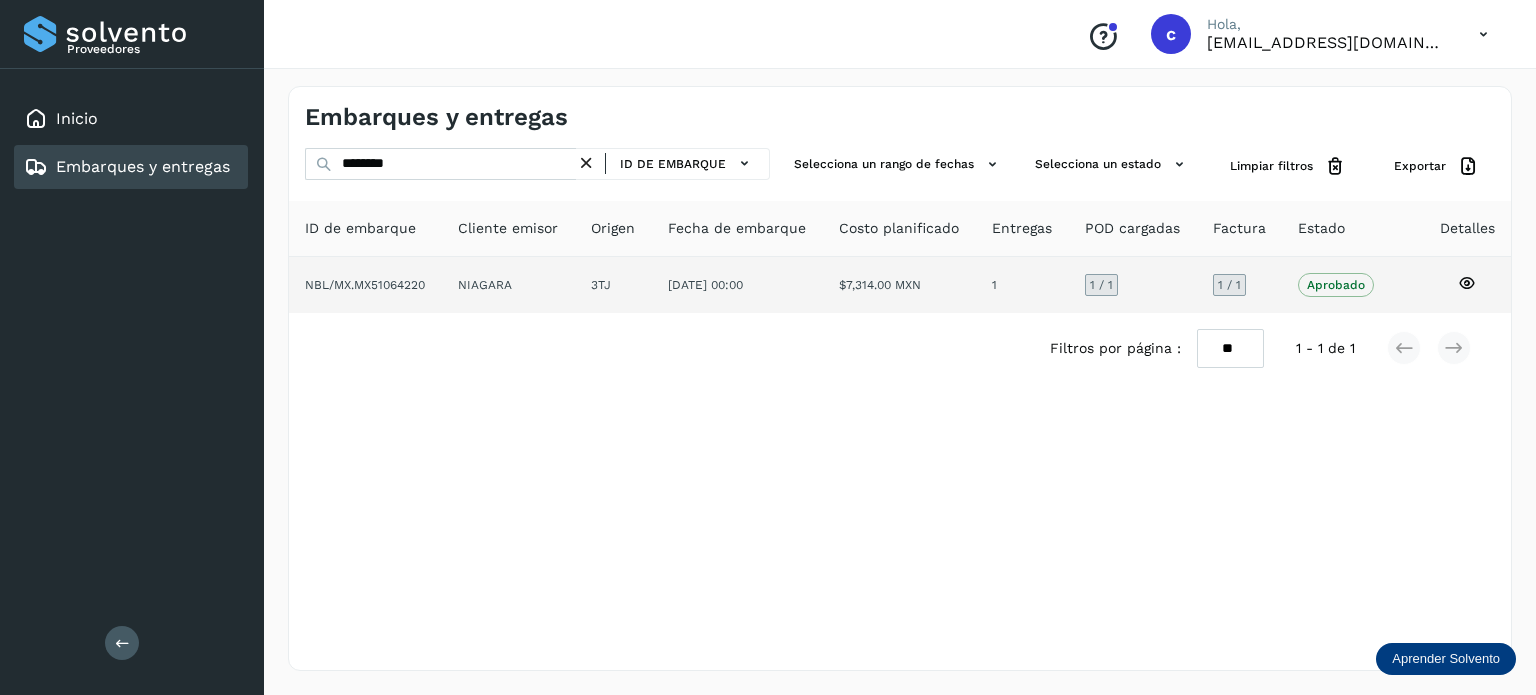click 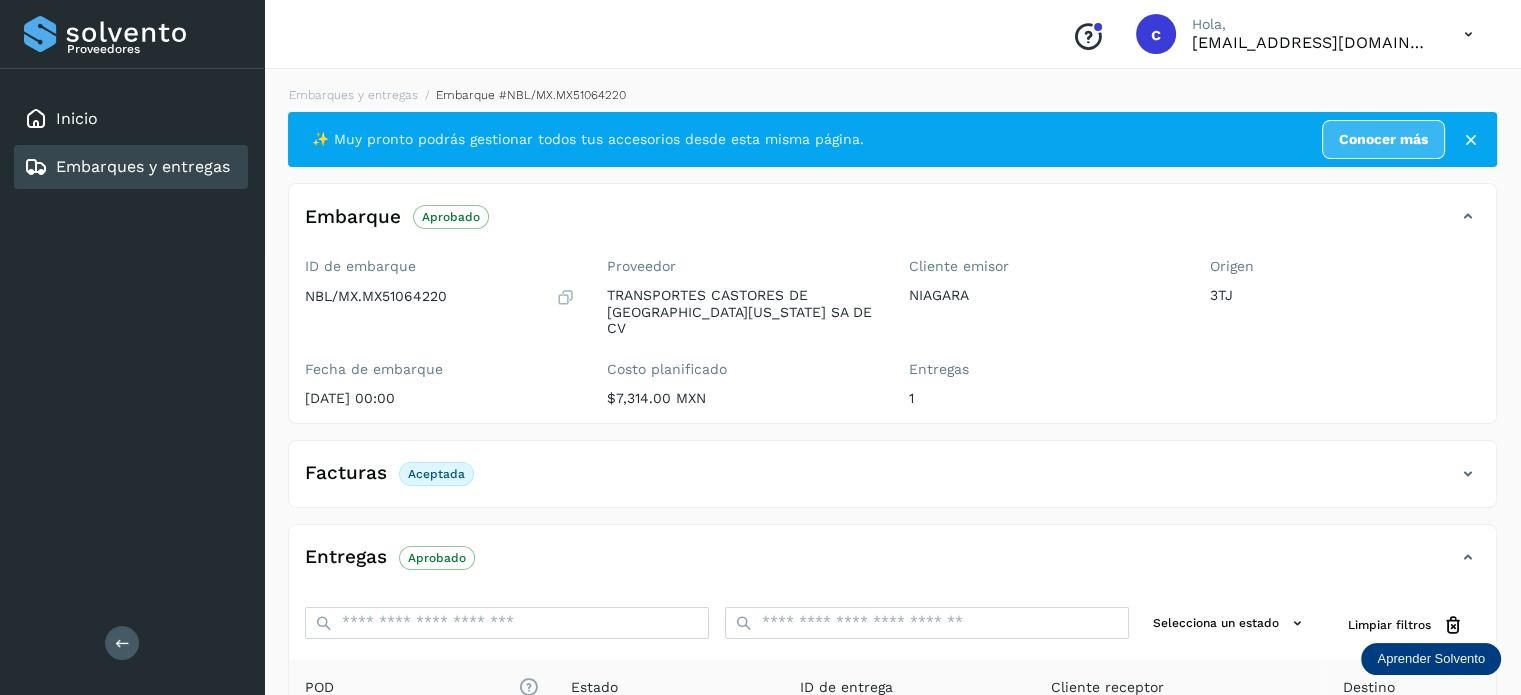 scroll, scrollTop: 264, scrollLeft: 0, axis: vertical 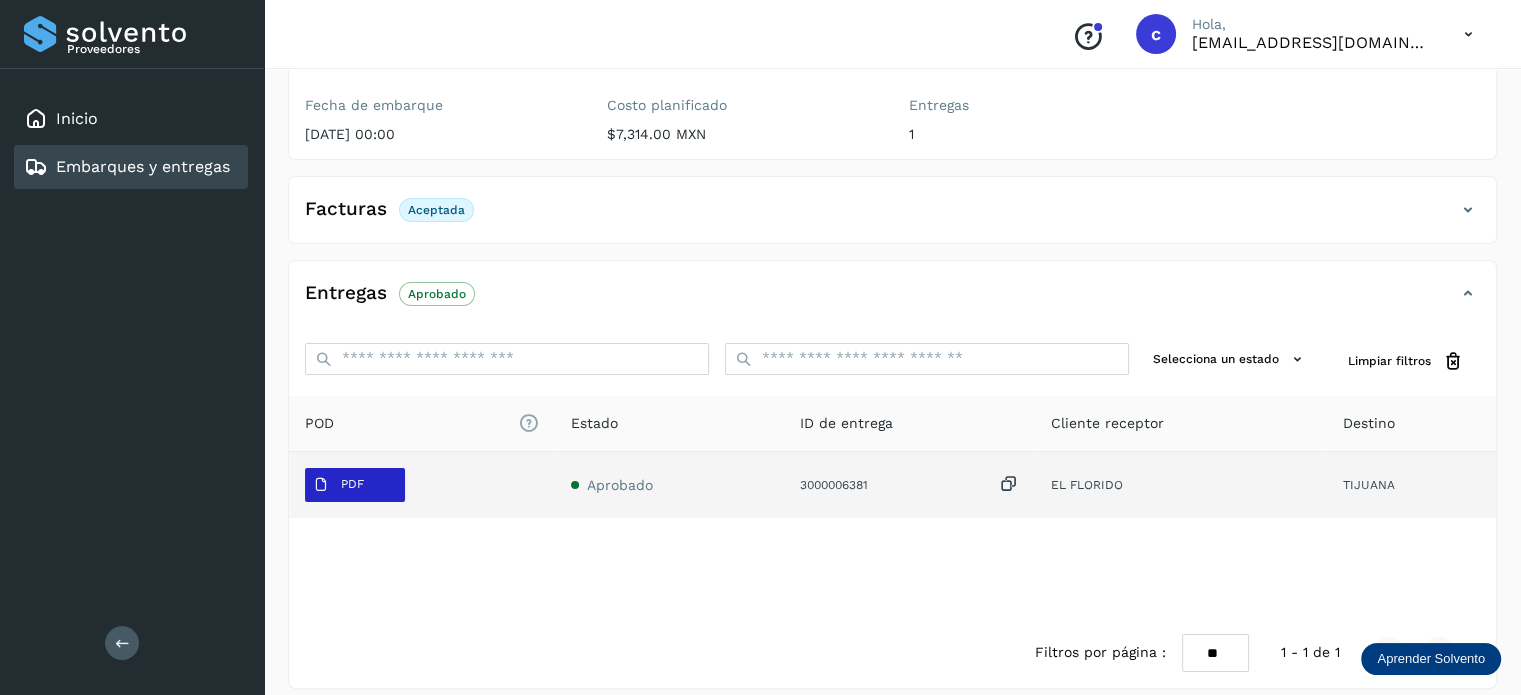 click on "PDF" at bounding box center (338, 485) 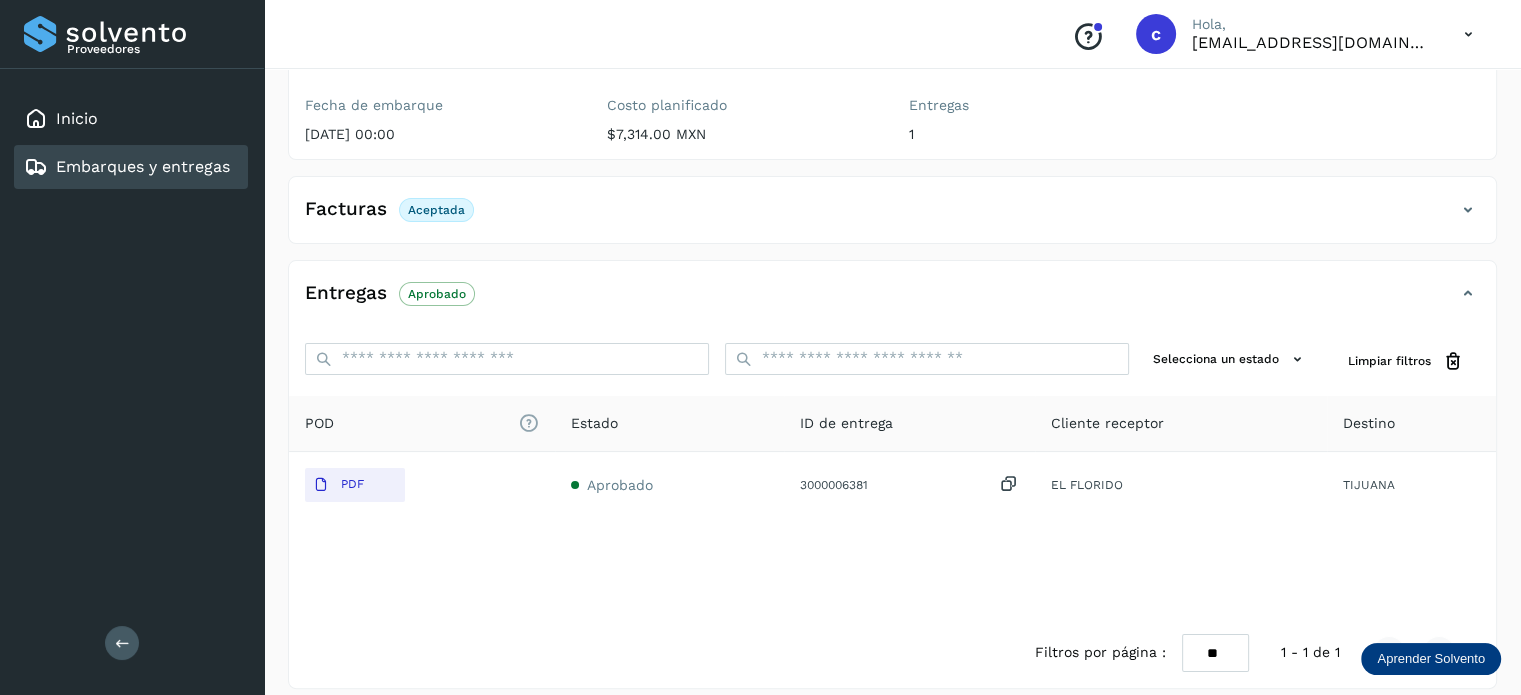 click on "Embarques y entregas" at bounding box center [143, 166] 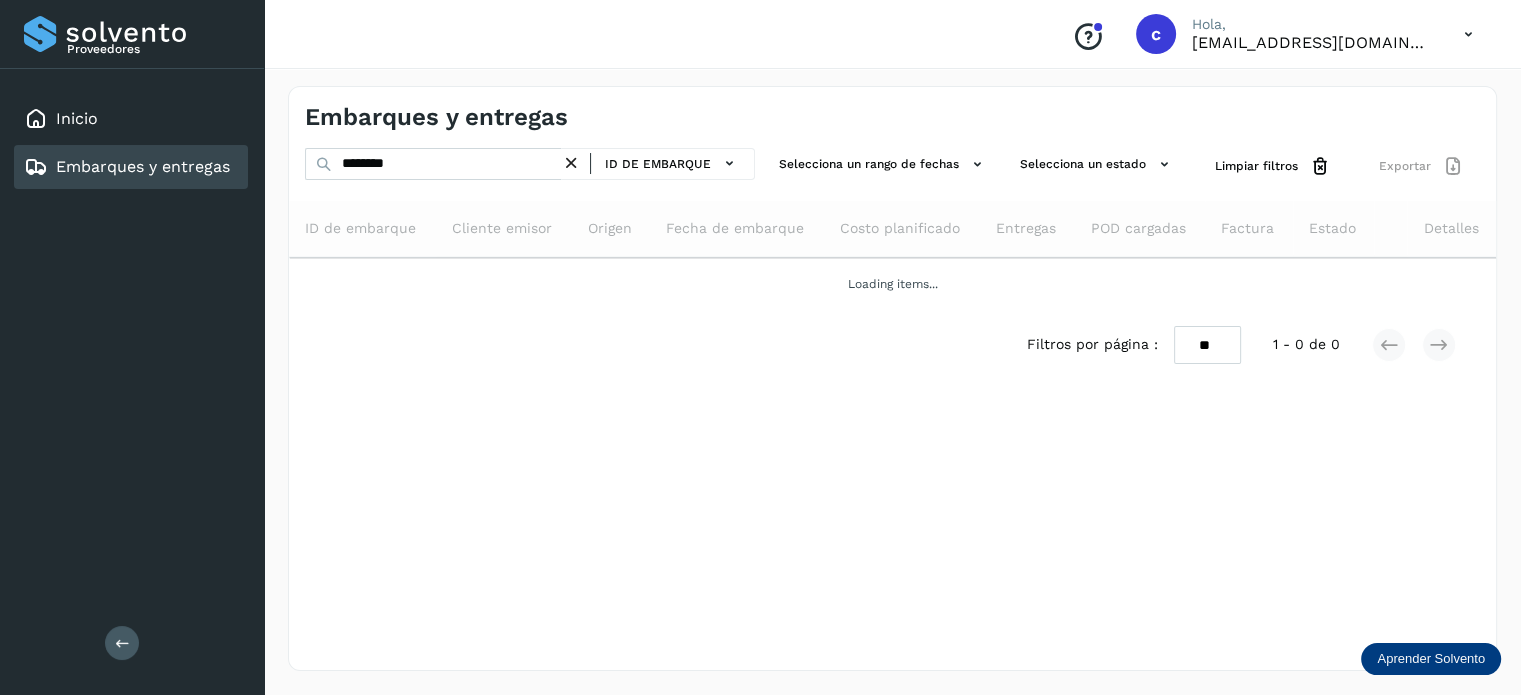 scroll, scrollTop: 0, scrollLeft: 0, axis: both 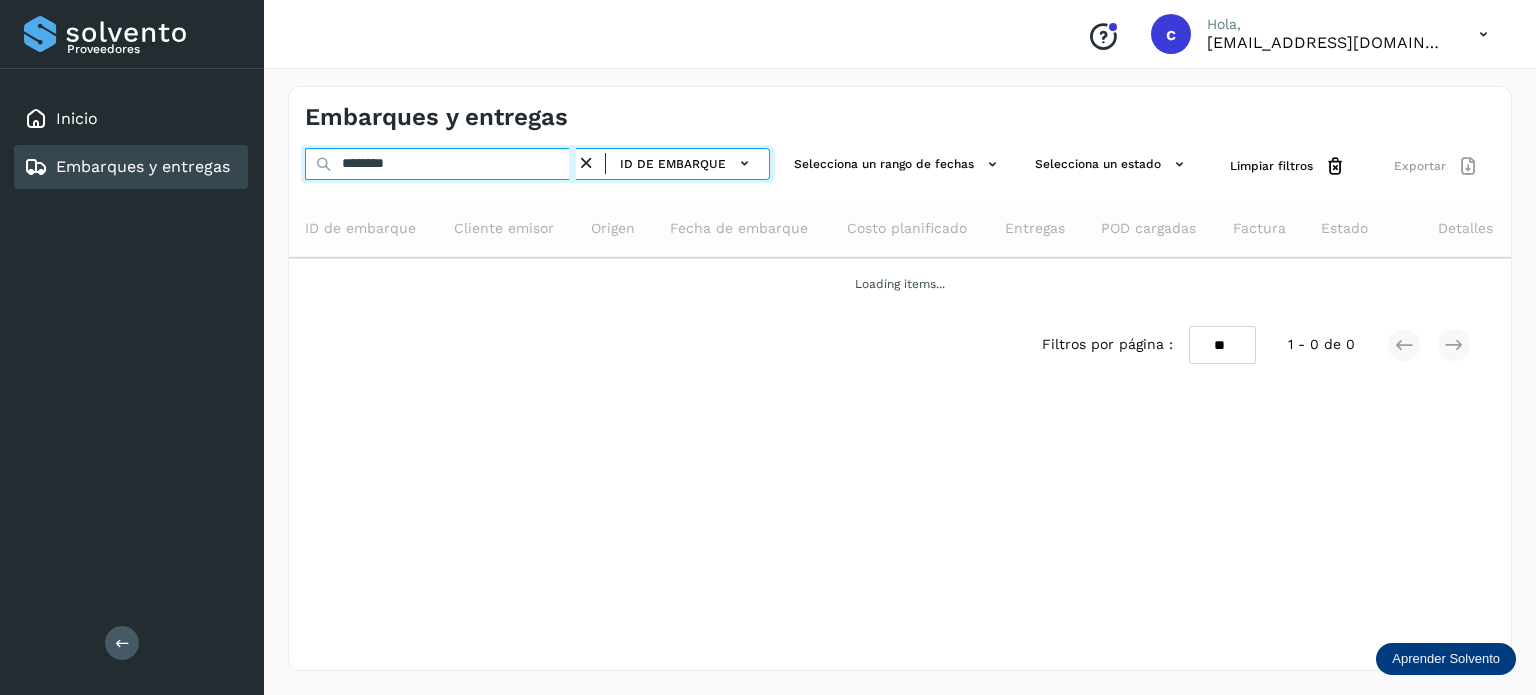click on "Proveedores Inicio Embarques y entregas Salir
Conoce nuestros beneficios
c Hola, [EMAIL_ADDRESS][DOMAIN_NAME] Embarques y entregas ******** ID de embarque Selecciona un rango de fechas  Selecciona un estado Limpiar filtros Exportar ID de embarque Cliente emisor Origen Fecha de embarque Costo planificado Entregas POD cargadas Factura Estado Detalles Loading items... Filtros por página : ** ** ** 1 - 0 de 0" 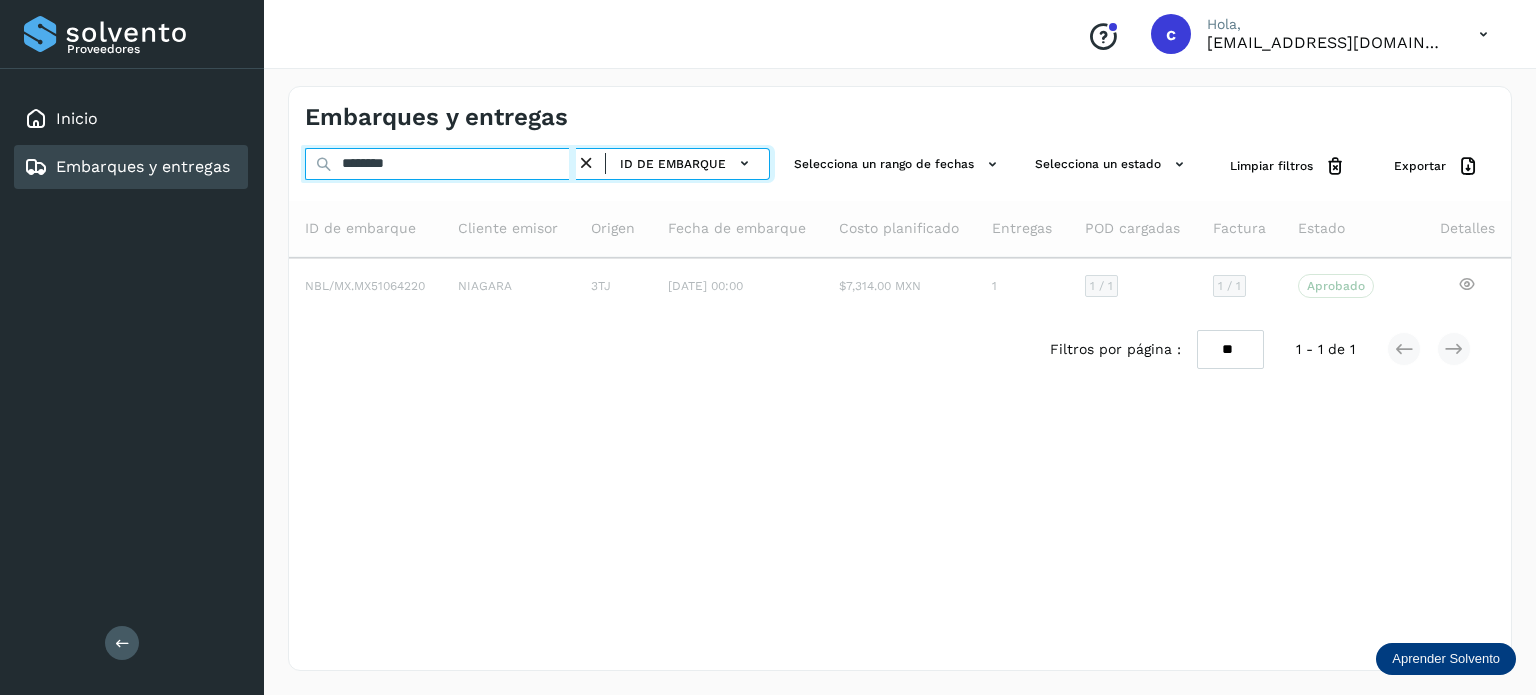 type on "********" 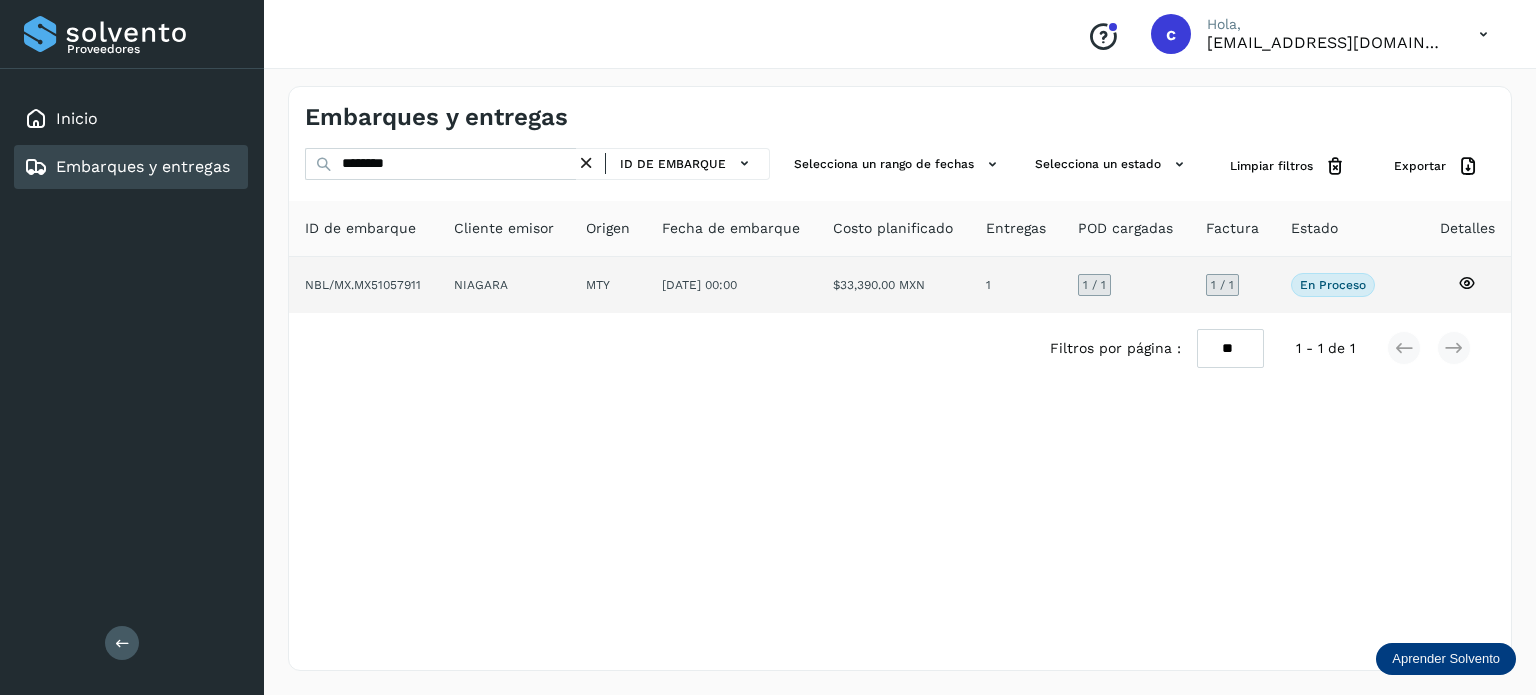 click 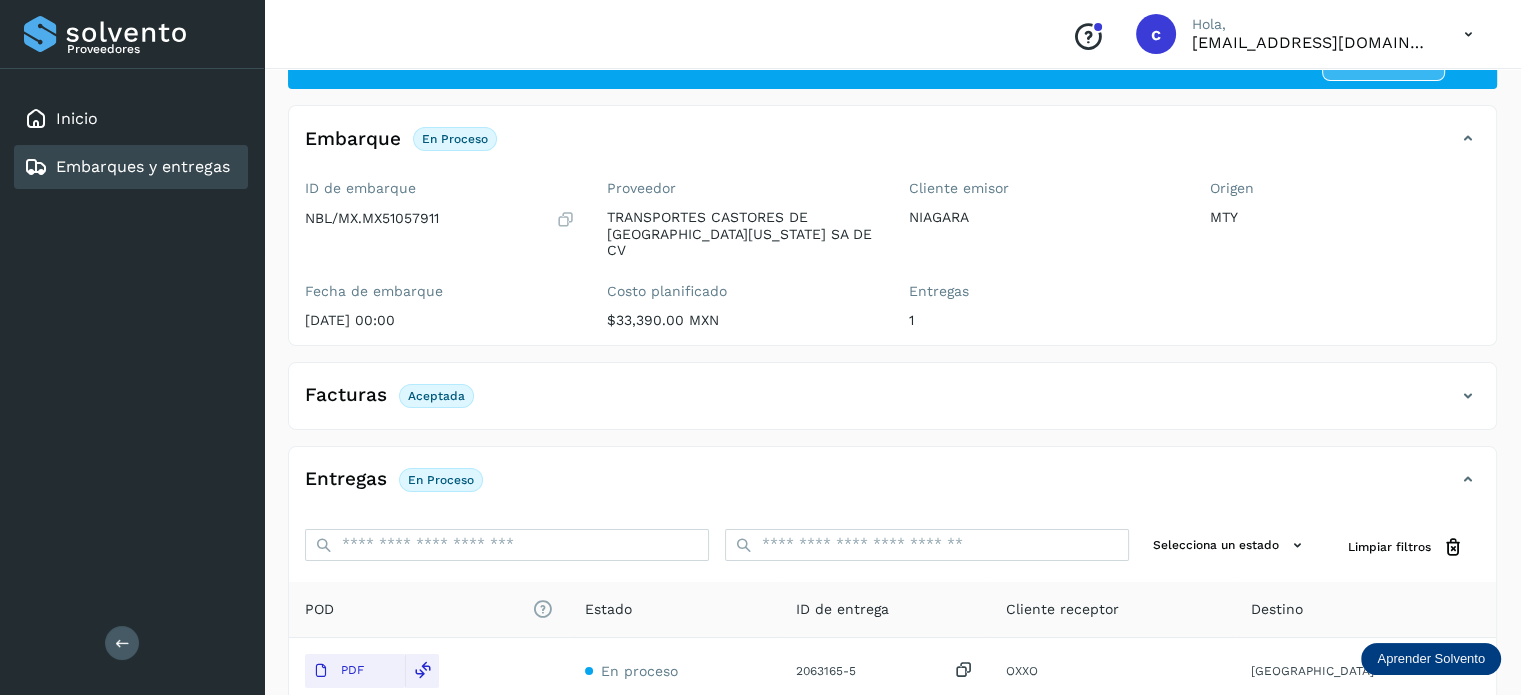 scroll, scrollTop: 0, scrollLeft: 0, axis: both 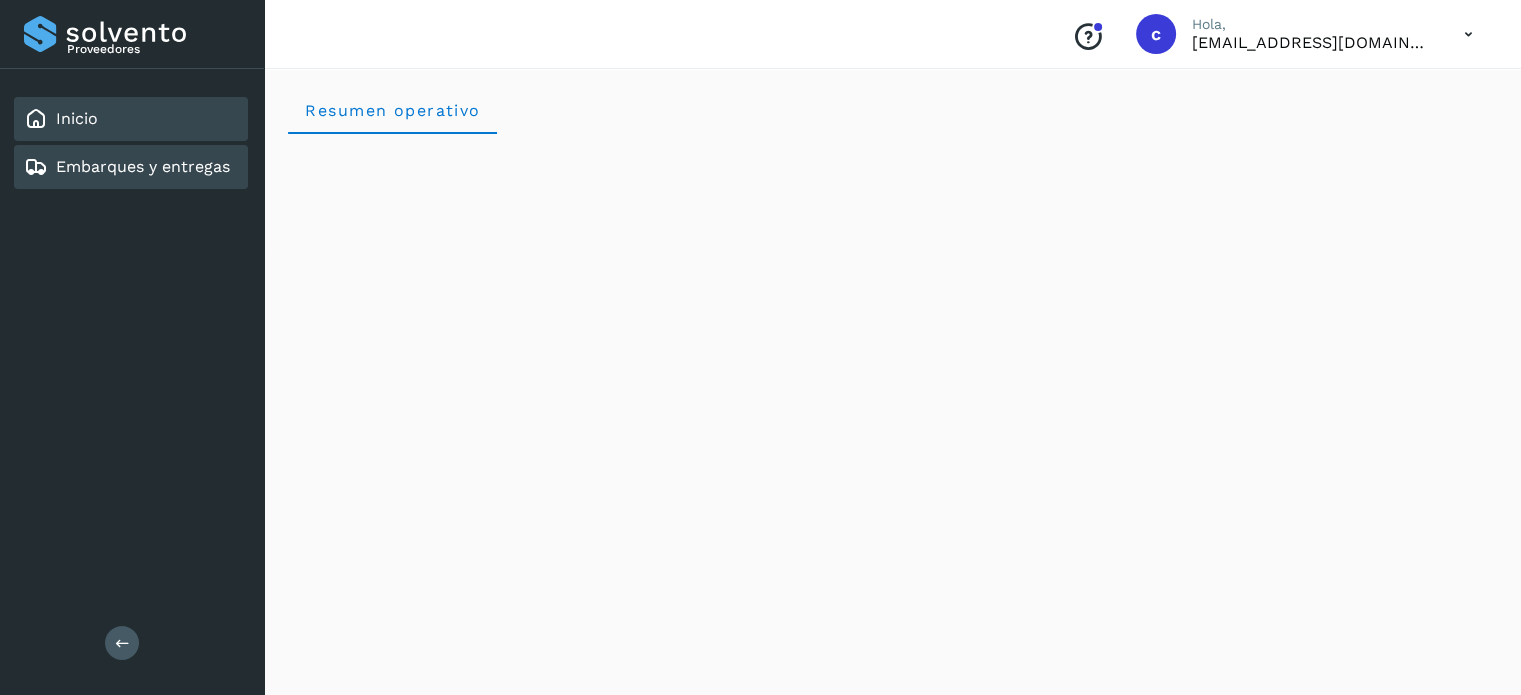 click on "Embarques y entregas" at bounding box center (143, 166) 